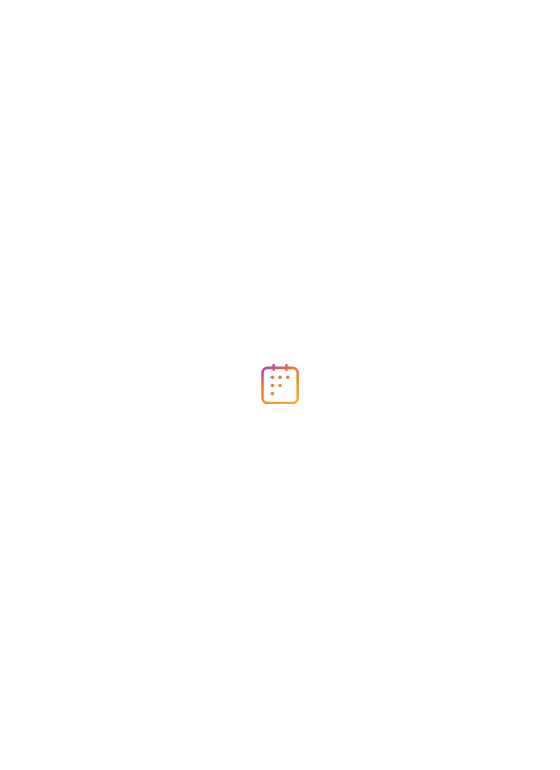scroll, scrollTop: 0, scrollLeft: 0, axis: both 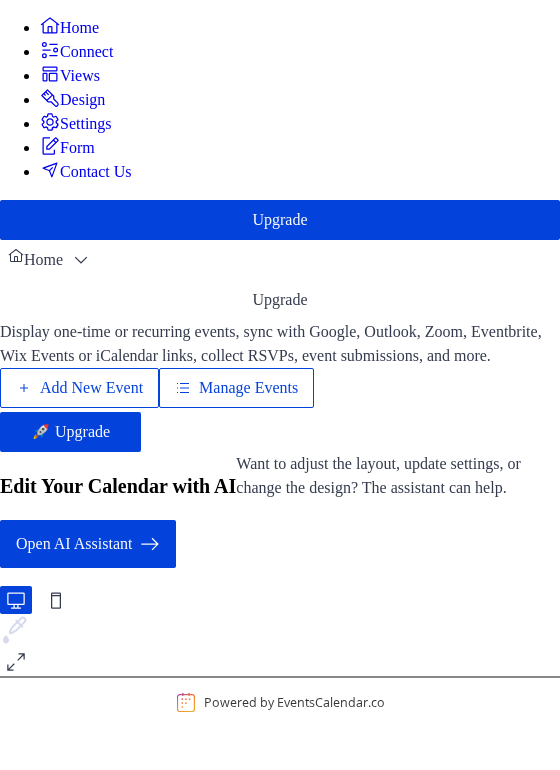 click on "Settings" at bounding box center (86, 124) 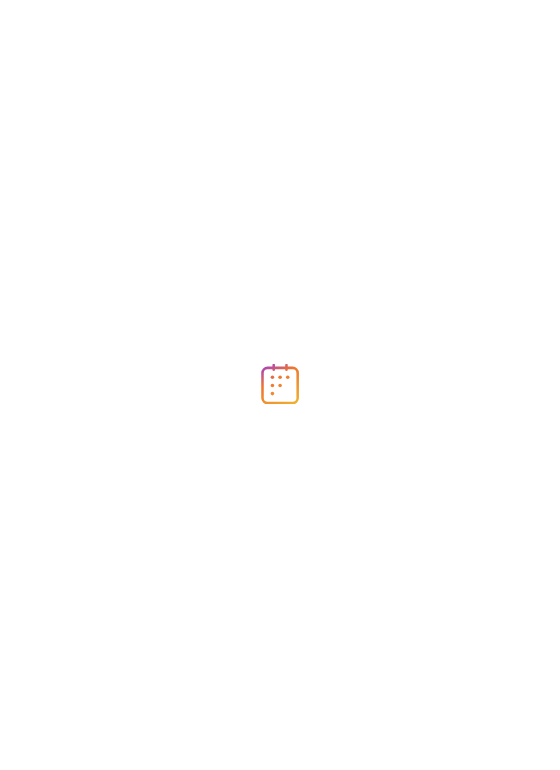 scroll, scrollTop: 0, scrollLeft: 0, axis: both 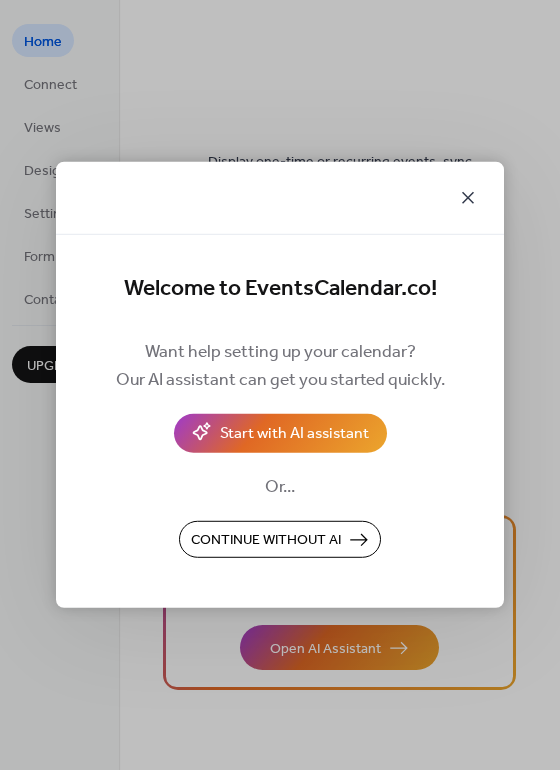 click 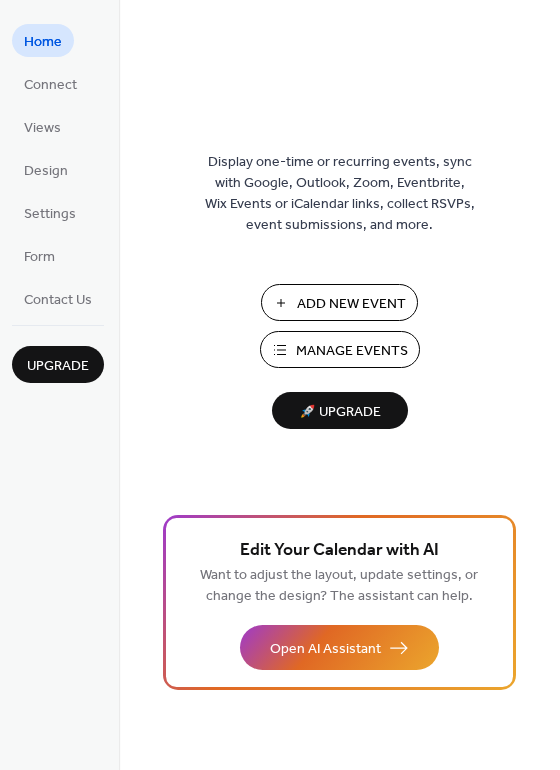 click on "Add New Event" at bounding box center [351, 304] 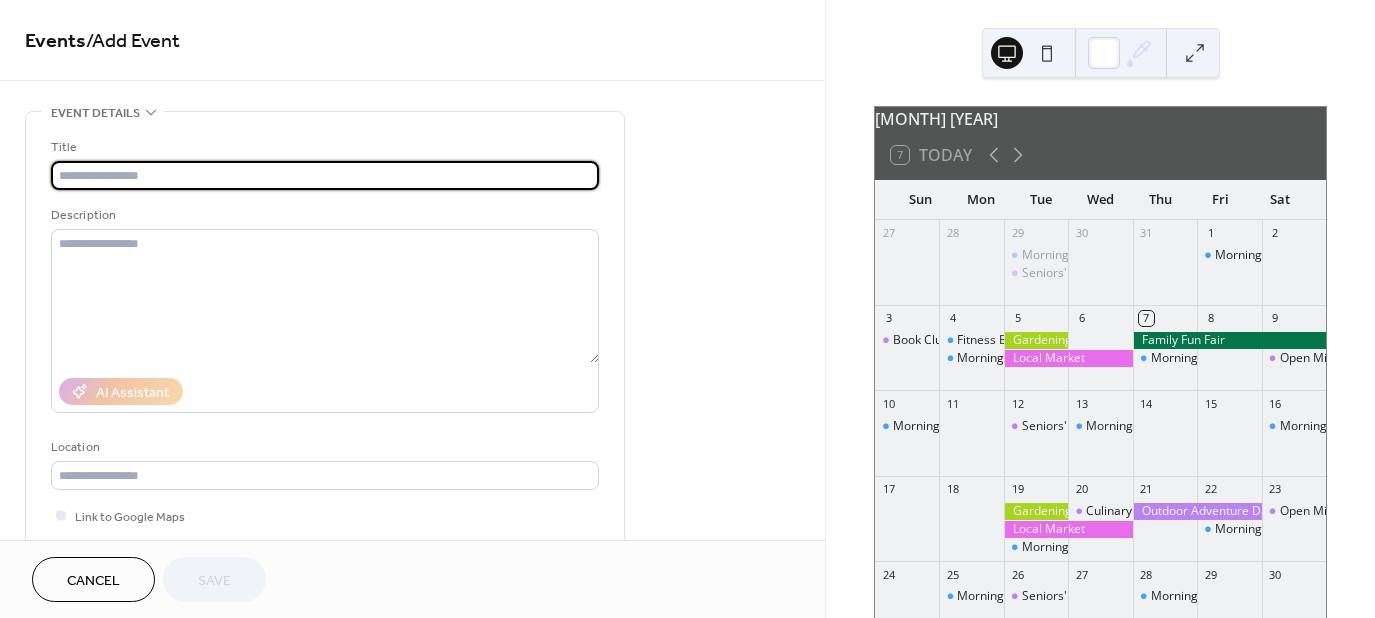 scroll, scrollTop: 0, scrollLeft: 0, axis: both 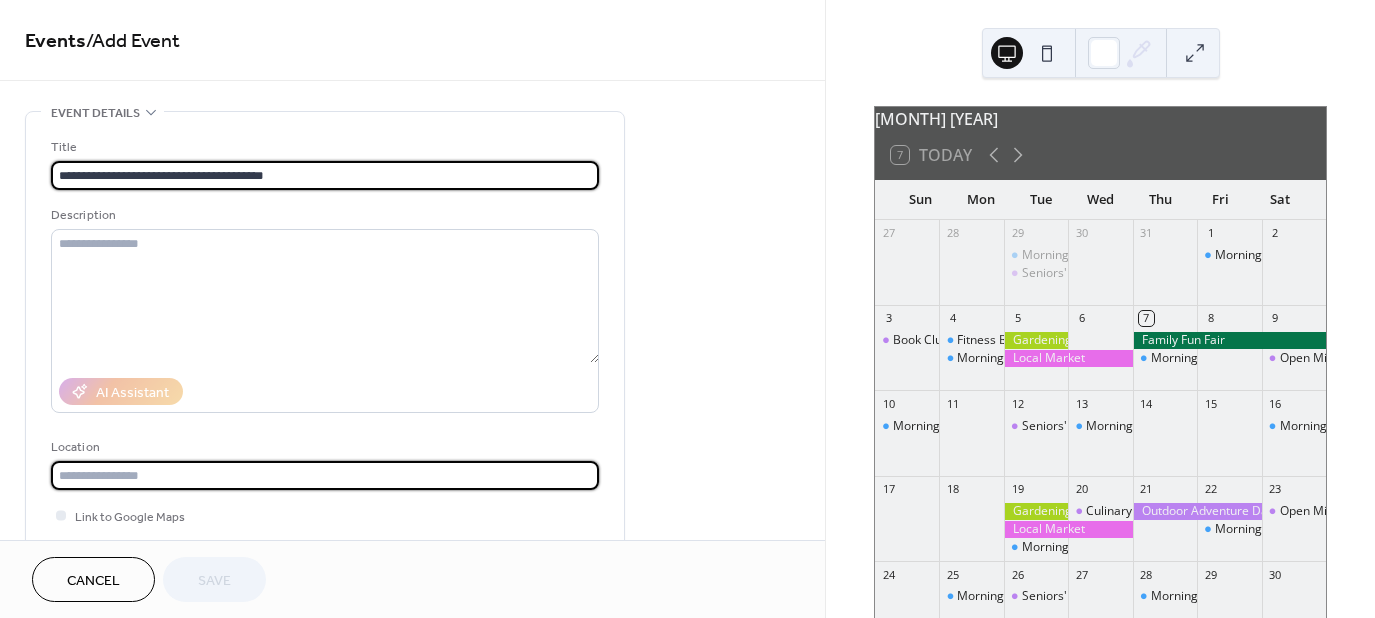 type on "**********" 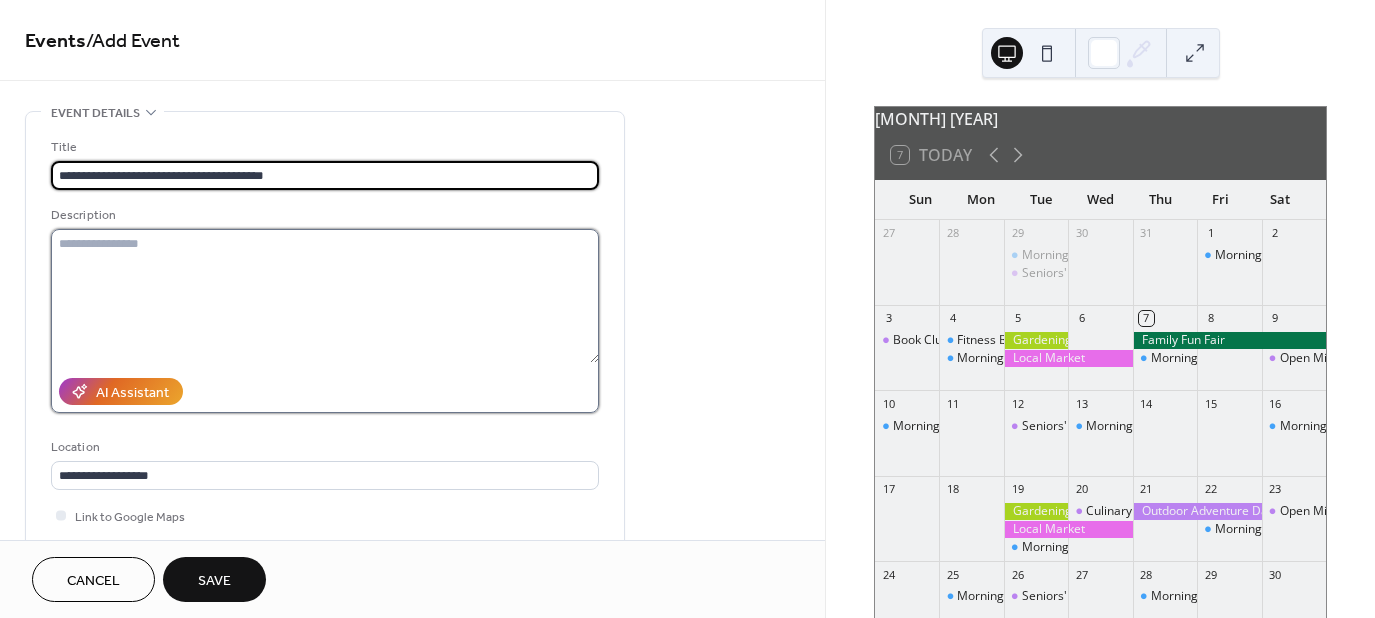 click at bounding box center [325, 296] 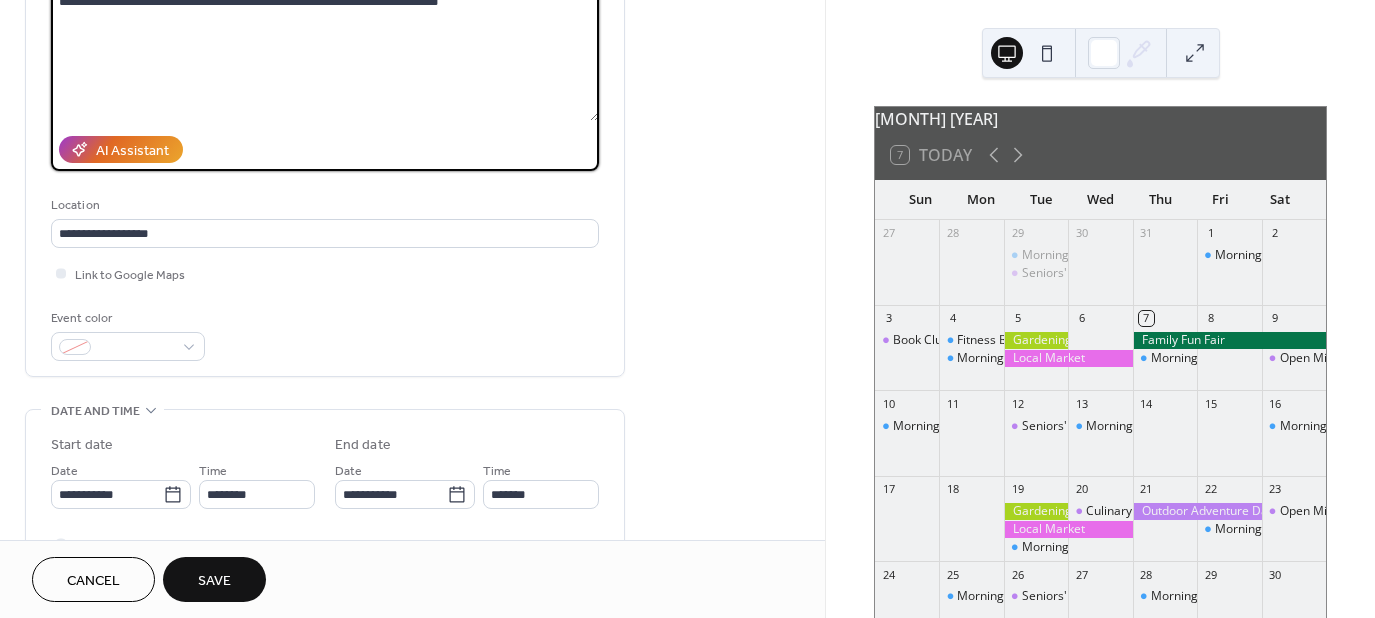 scroll, scrollTop: 400, scrollLeft: 0, axis: vertical 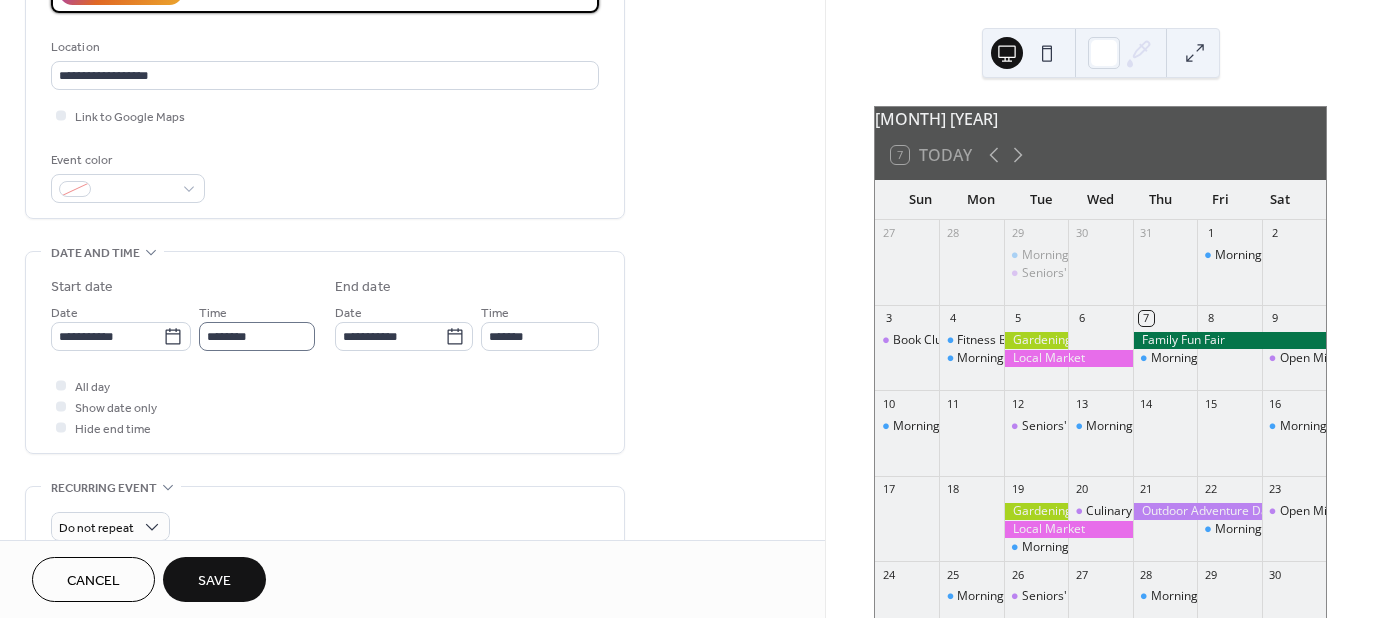 type on "**********" 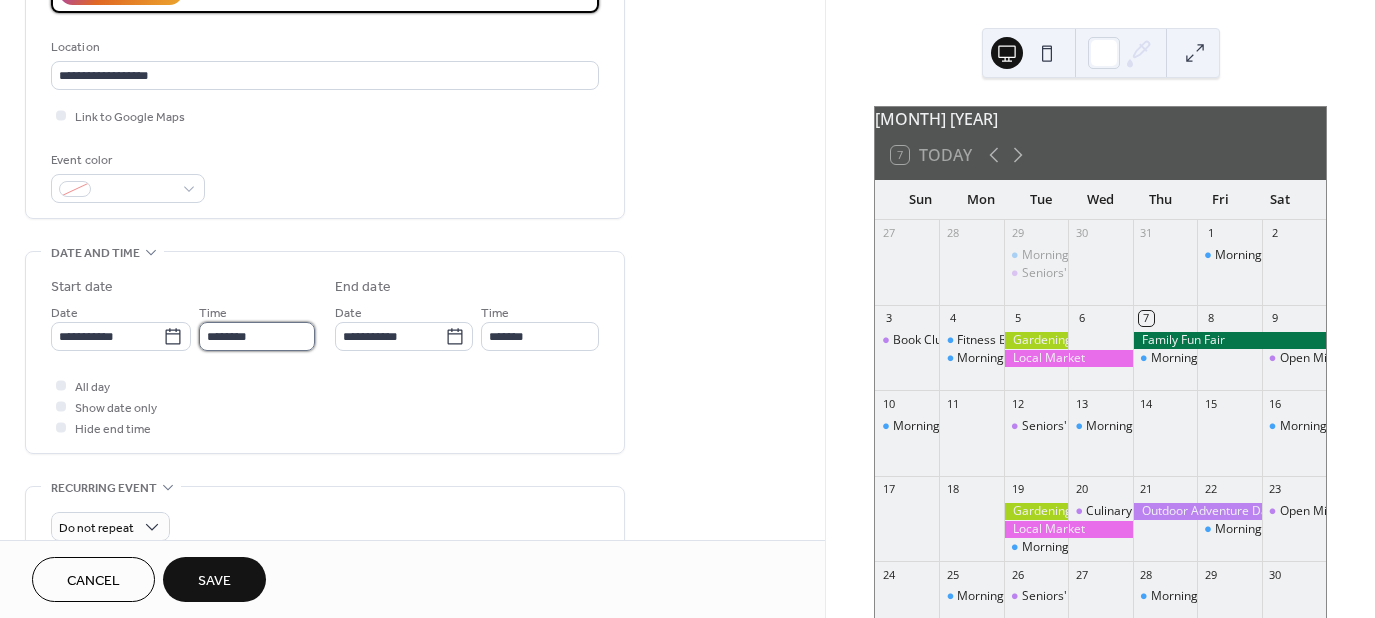 click on "********" at bounding box center (257, 336) 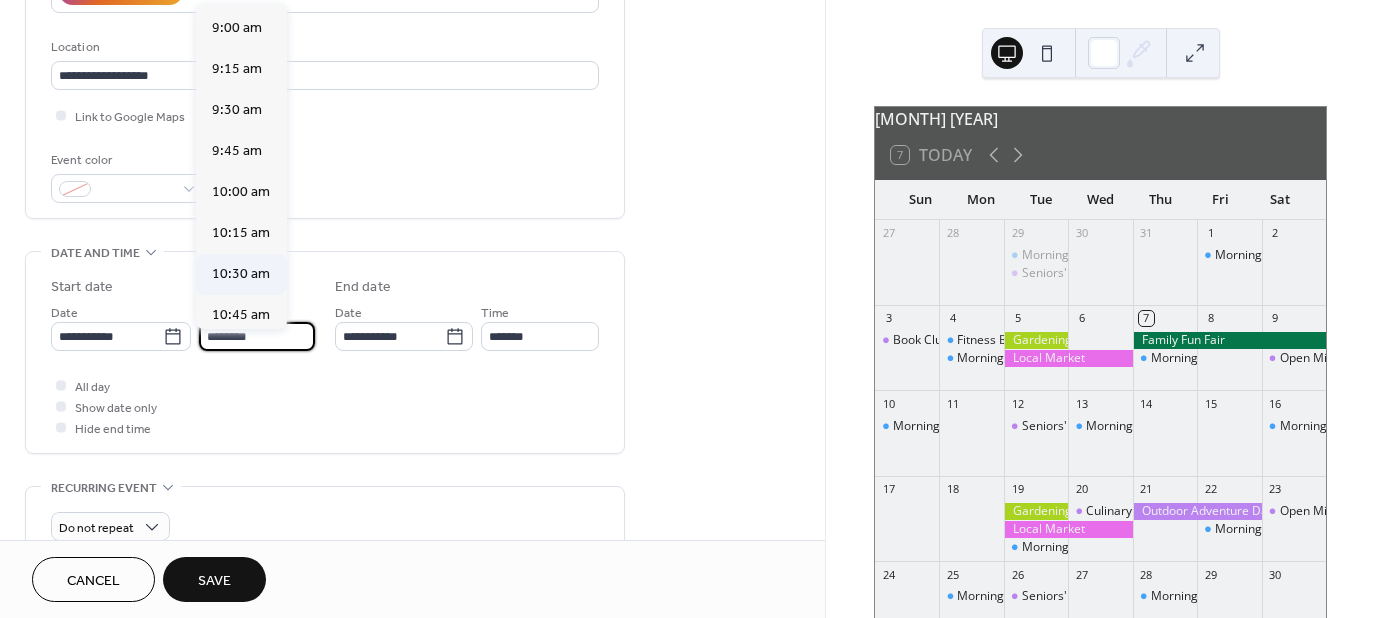 scroll, scrollTop: 1468, scrollLeft: 0, axis: vertical 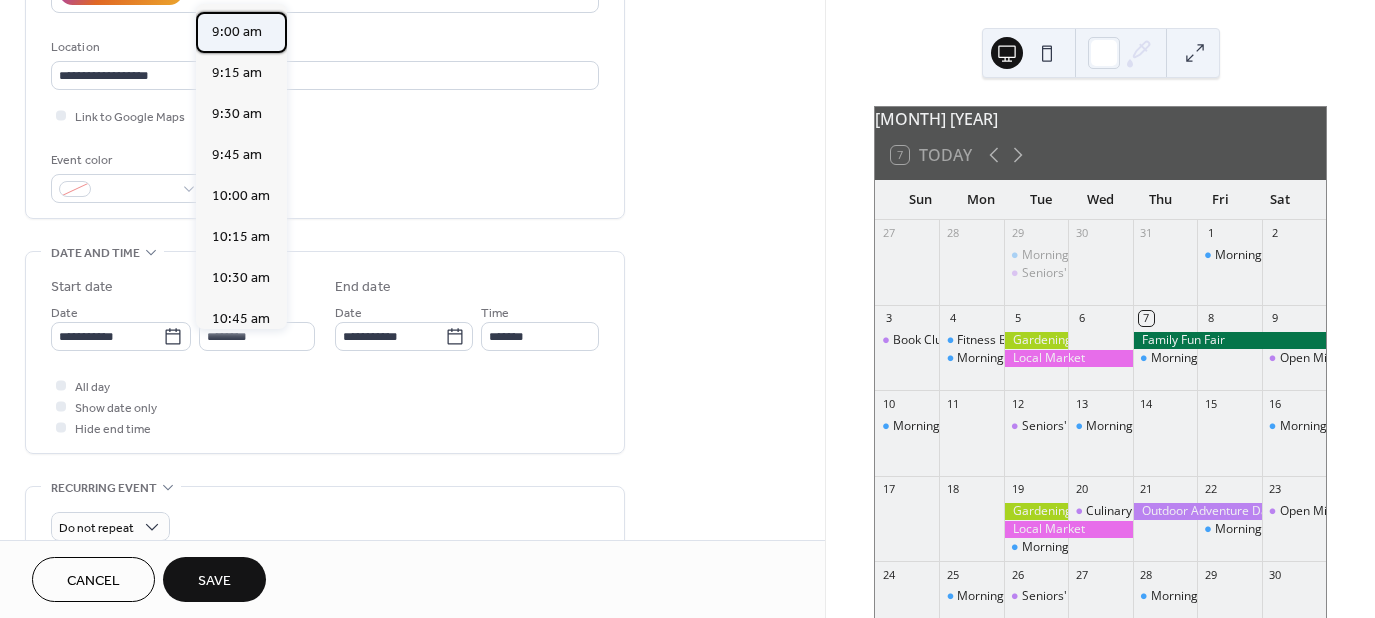 click on "9:00 am" at bounding box center (237, 32) 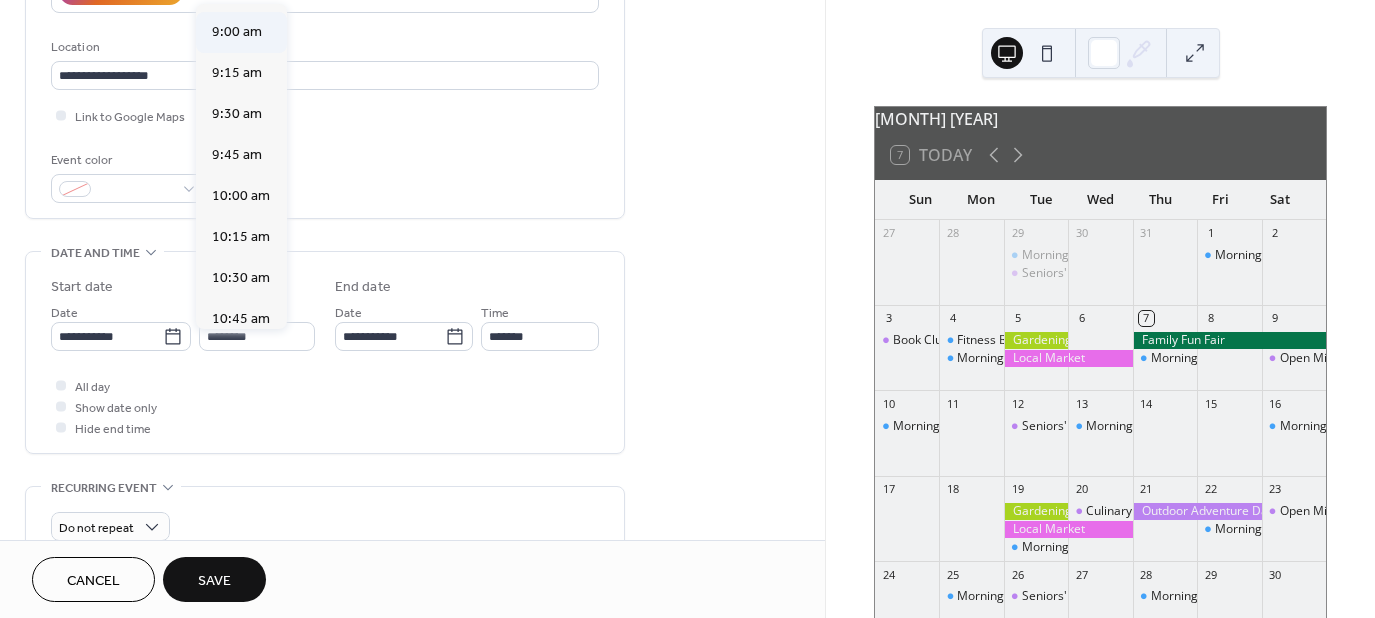 type on "*******" 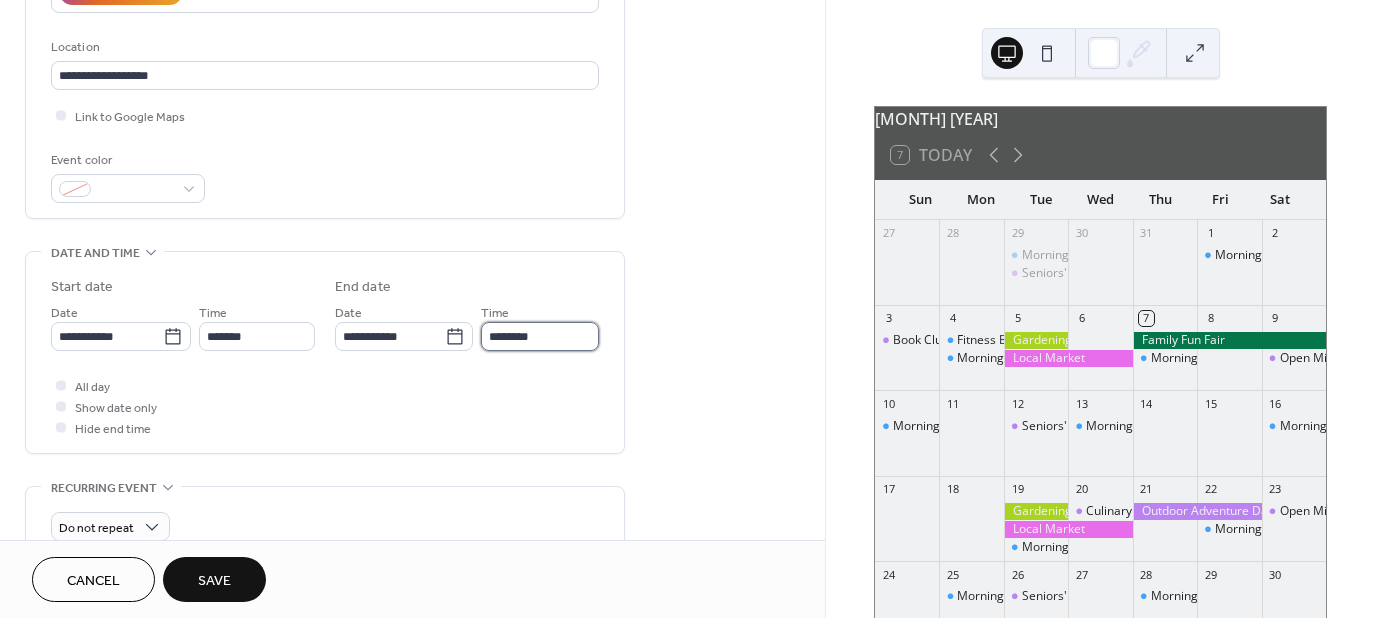 click on "********" at bounding box center (540, 336) 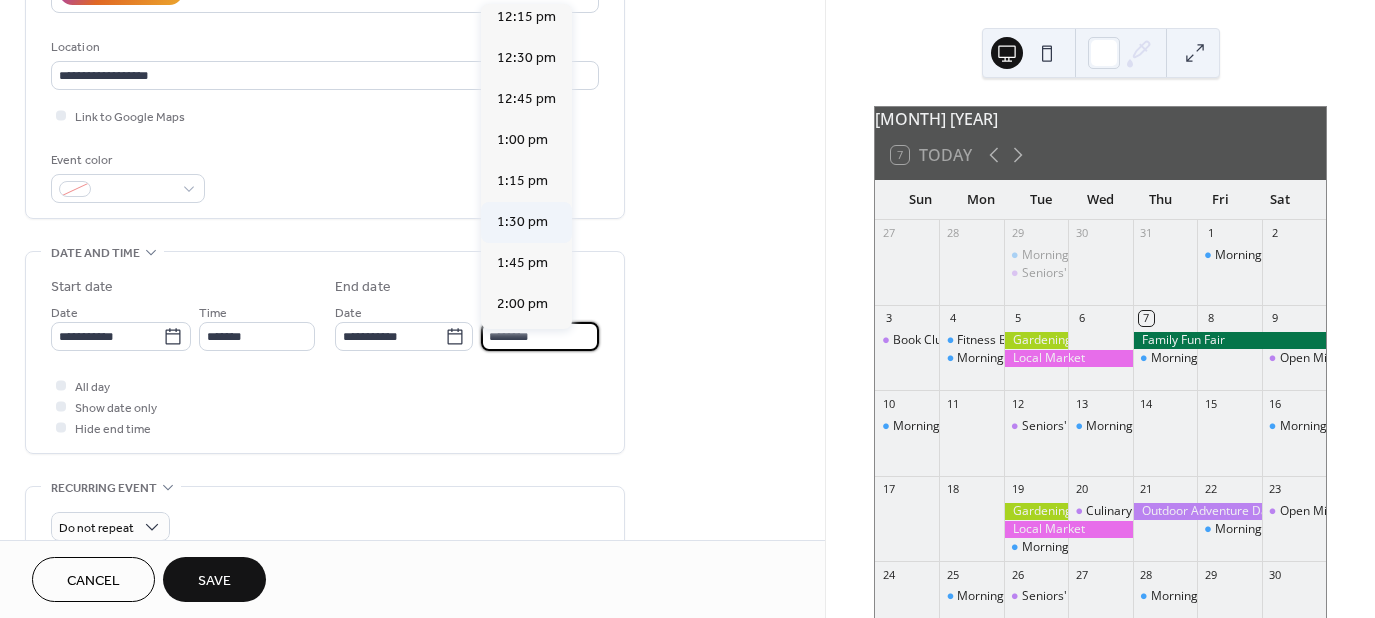 scroll, scrollTop: 500, scrollLeft: 0, axis: vertical 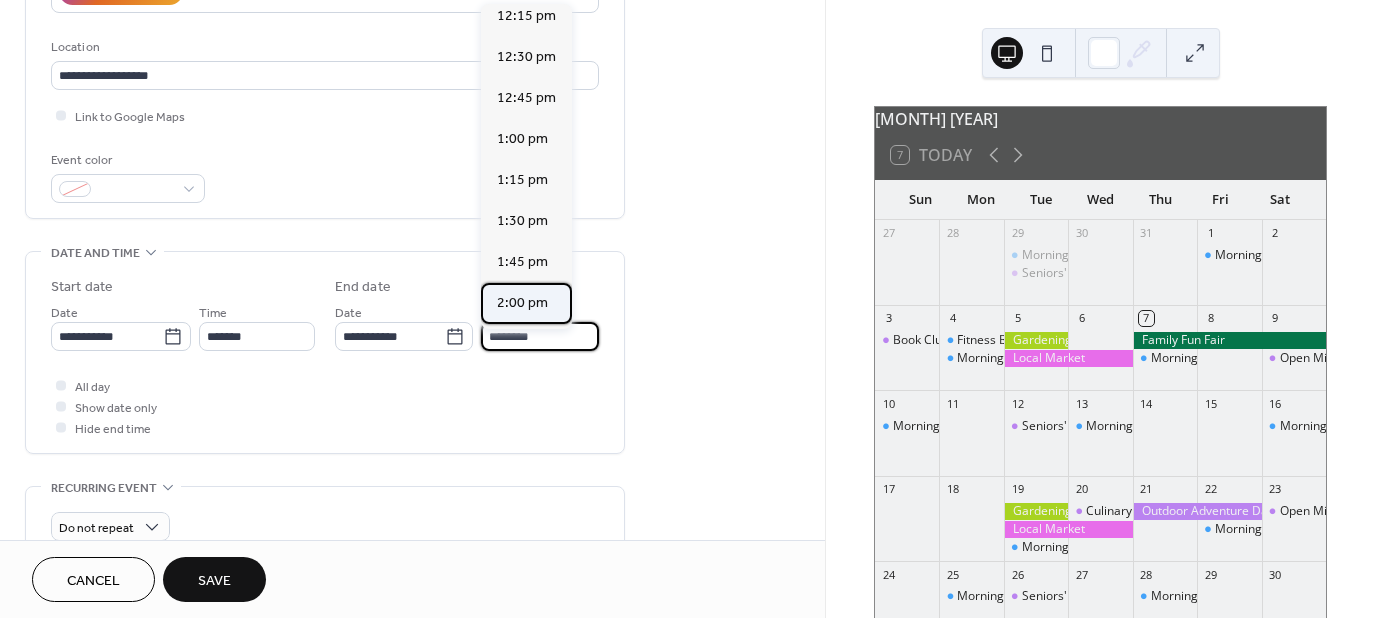 click on "2:00 pm" at bounding box center [522, 303] 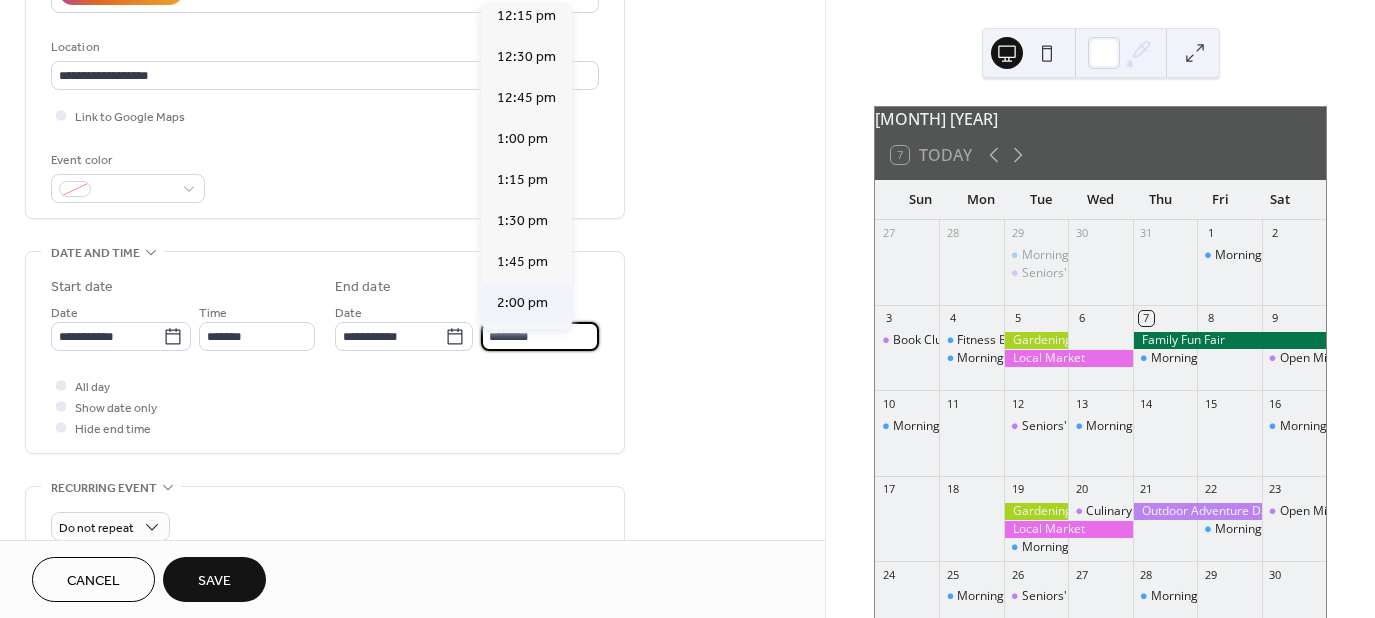 type on "*******" 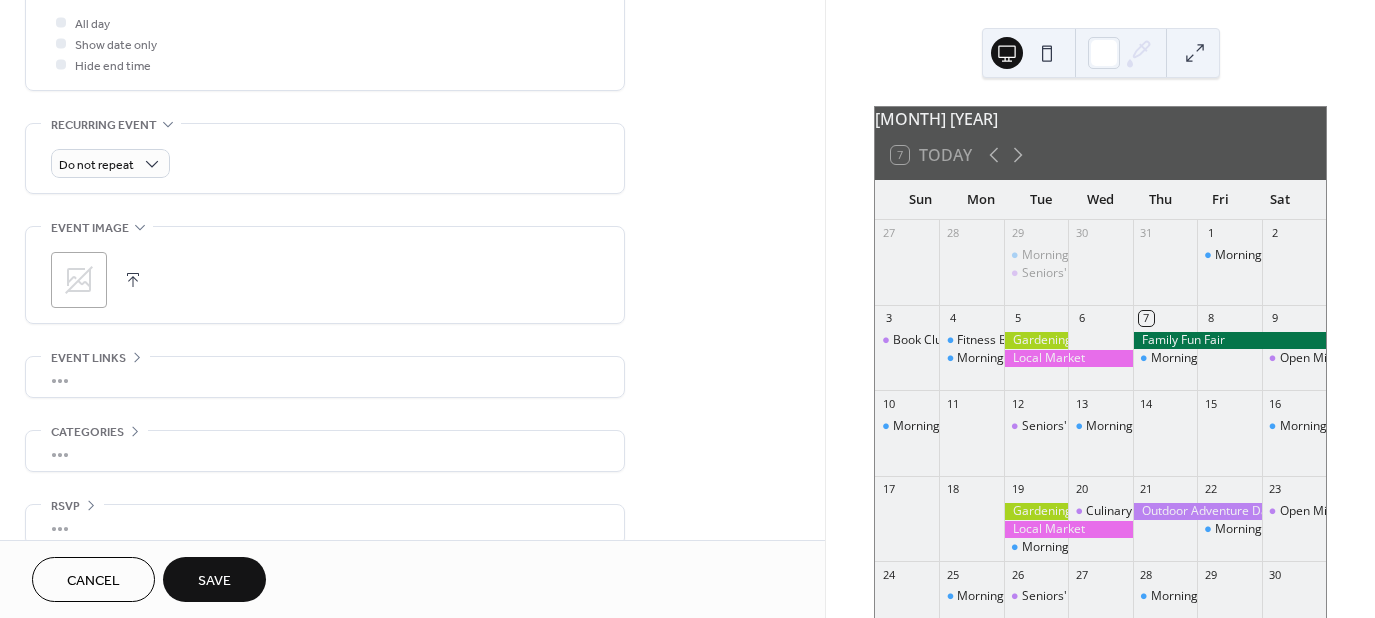 scroll, scrollTop: 800, scrollLeft: 0, axis: vertical 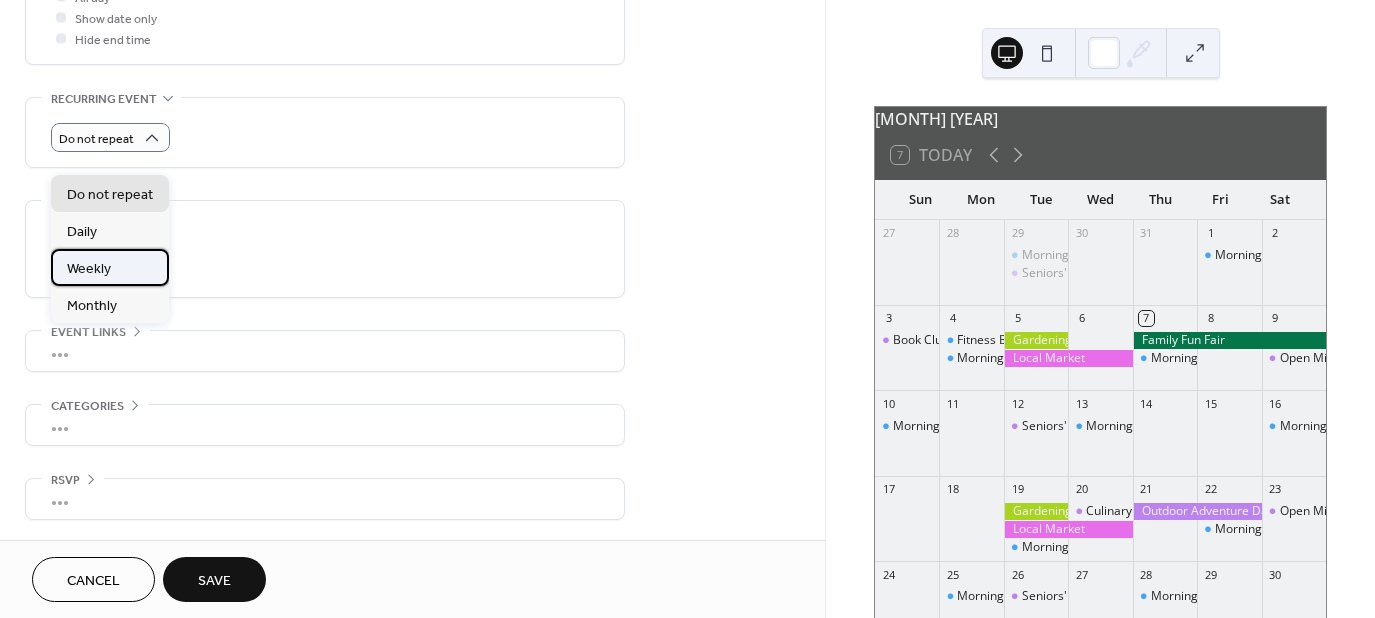 click on "Weekly" at bounding box center (110, 267) 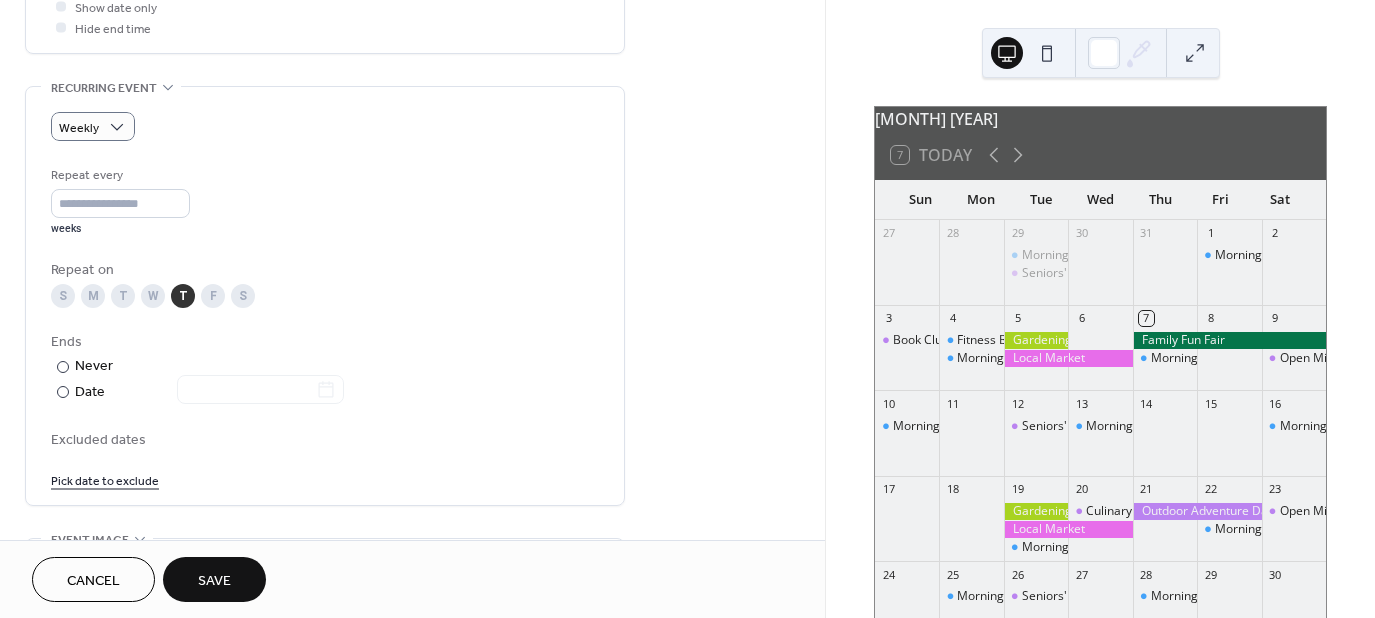 click on "S" at bounding box center (243, 296) 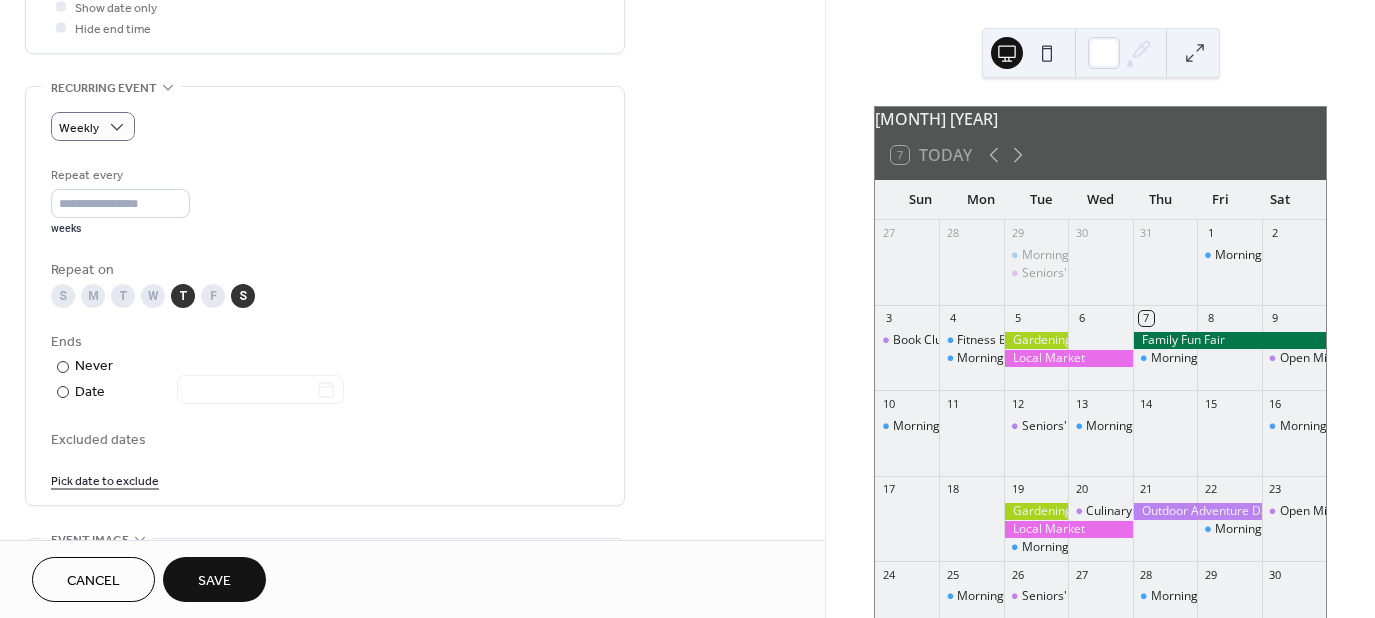 click on "T" at bounding box center (183, 296) 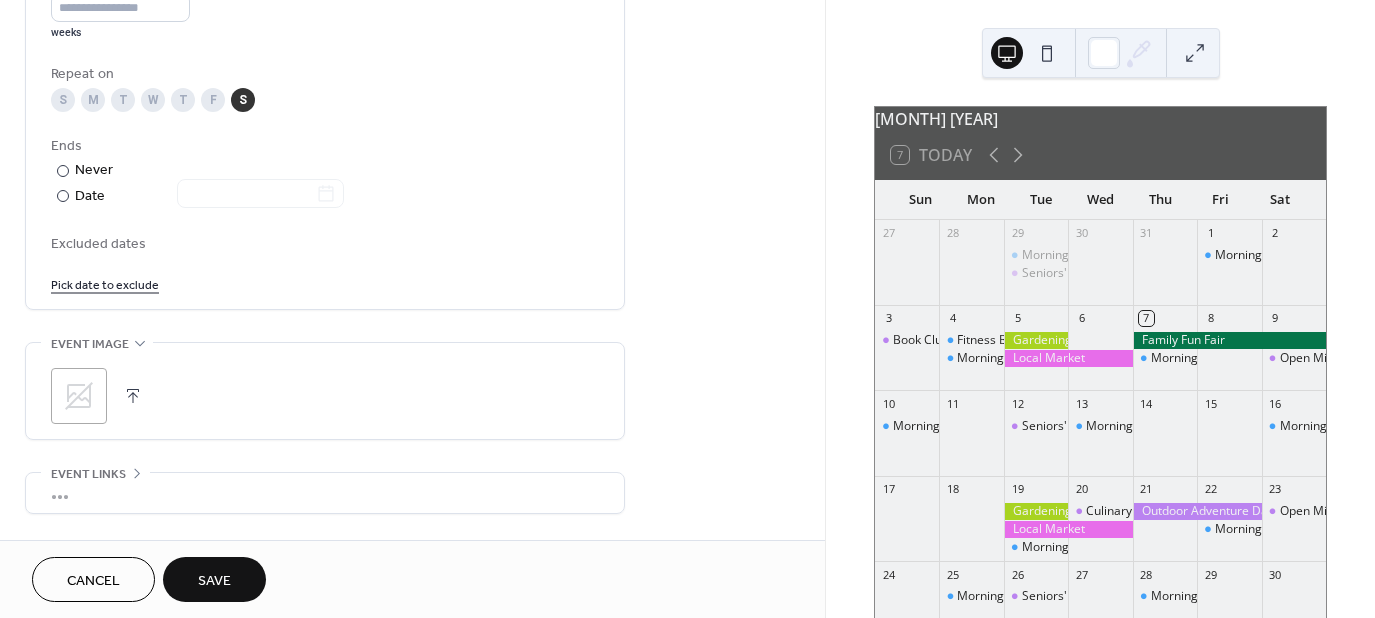 scroll, scrollTop: 1184, scrollLeft: 0, axis: vertical 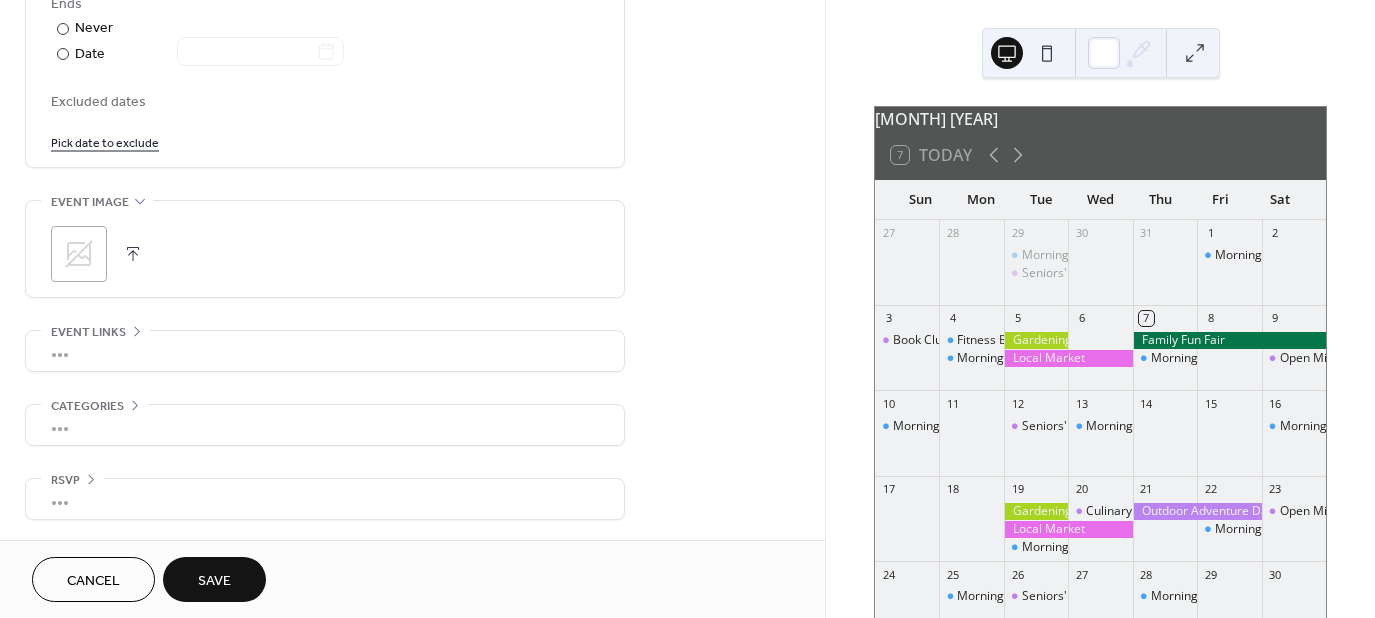 click 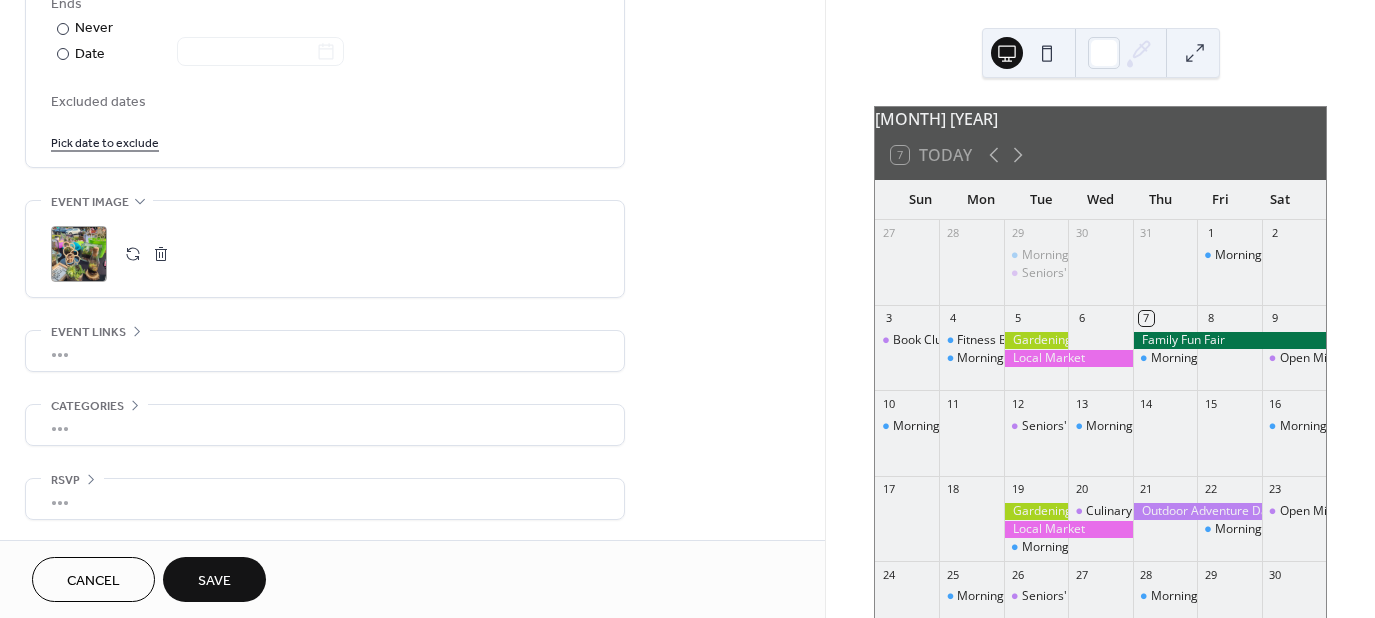 click on "Save" at bounding box center [214, 581] 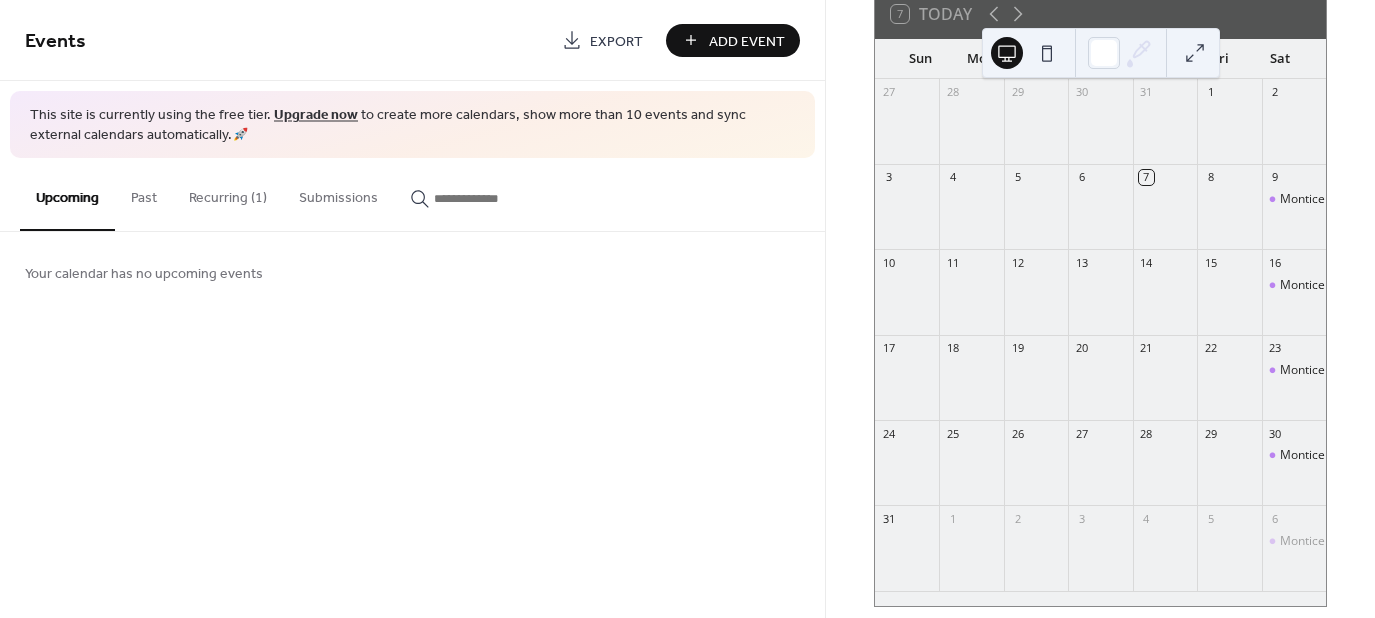 scroll, scrollTop: 220, scrollLeft: 0, axis: vertical 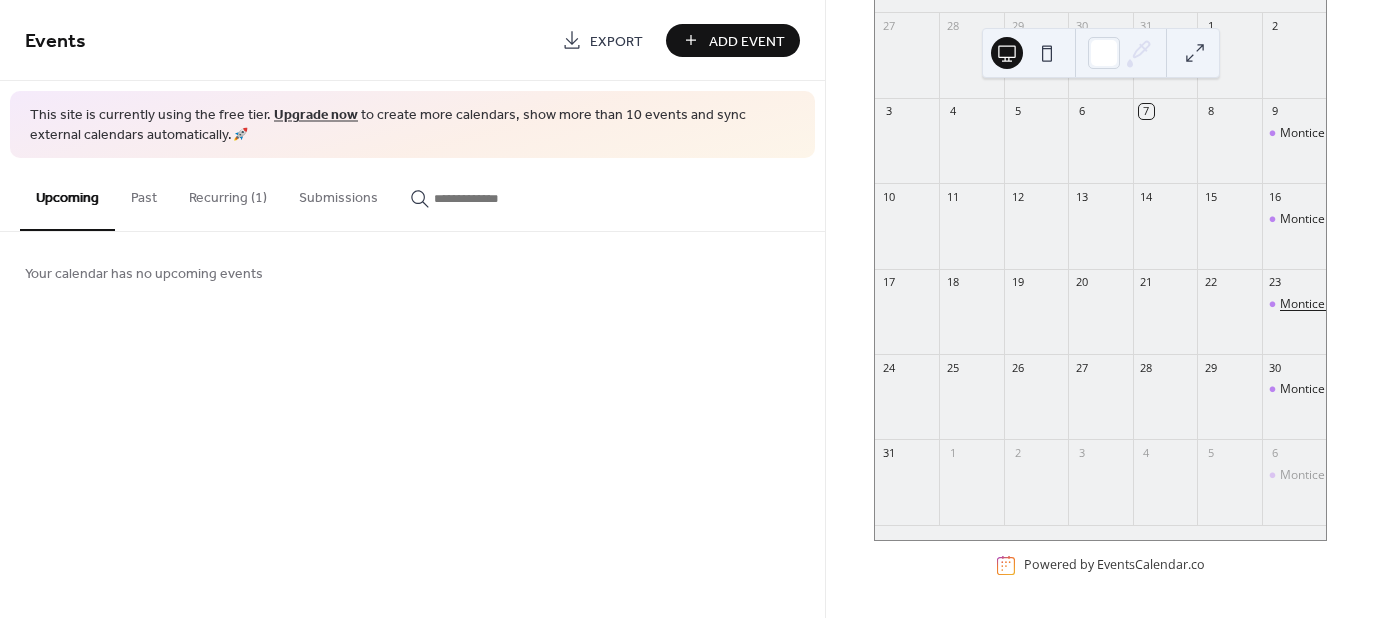 click on "Monticello "On the Square" Farmers Market" at bounding box center (1402, 304) 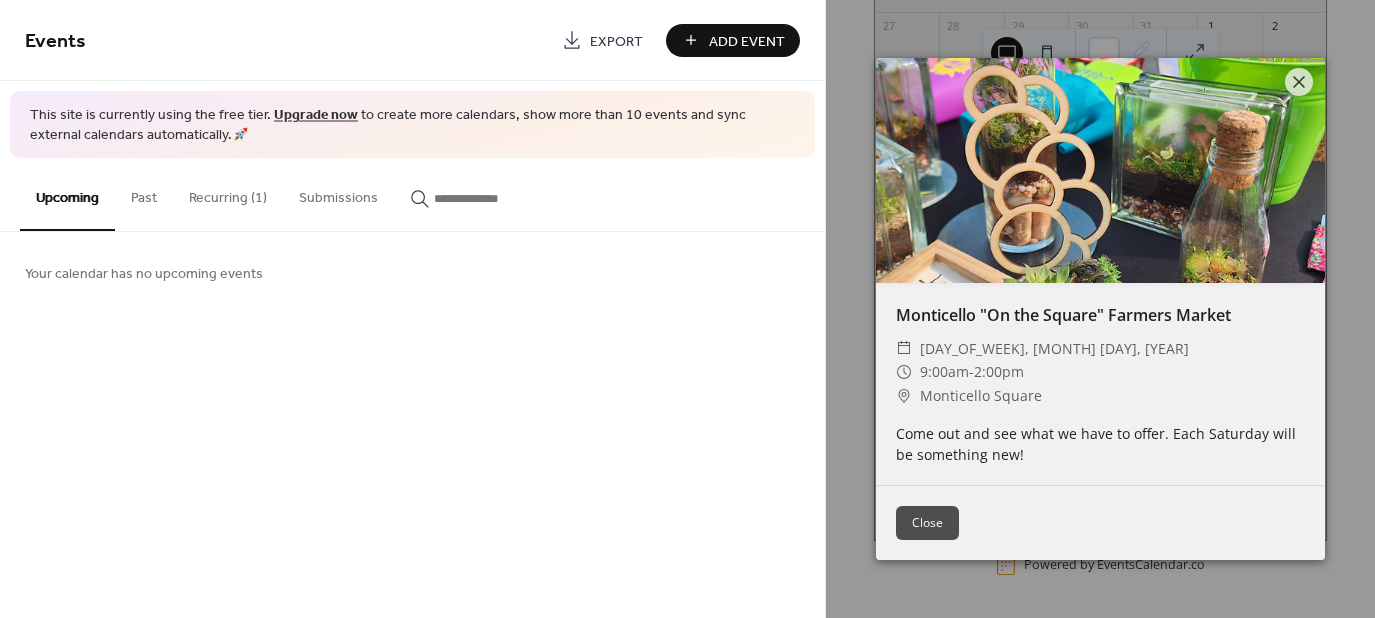 click on "Close" at bounding box center [927, 523] 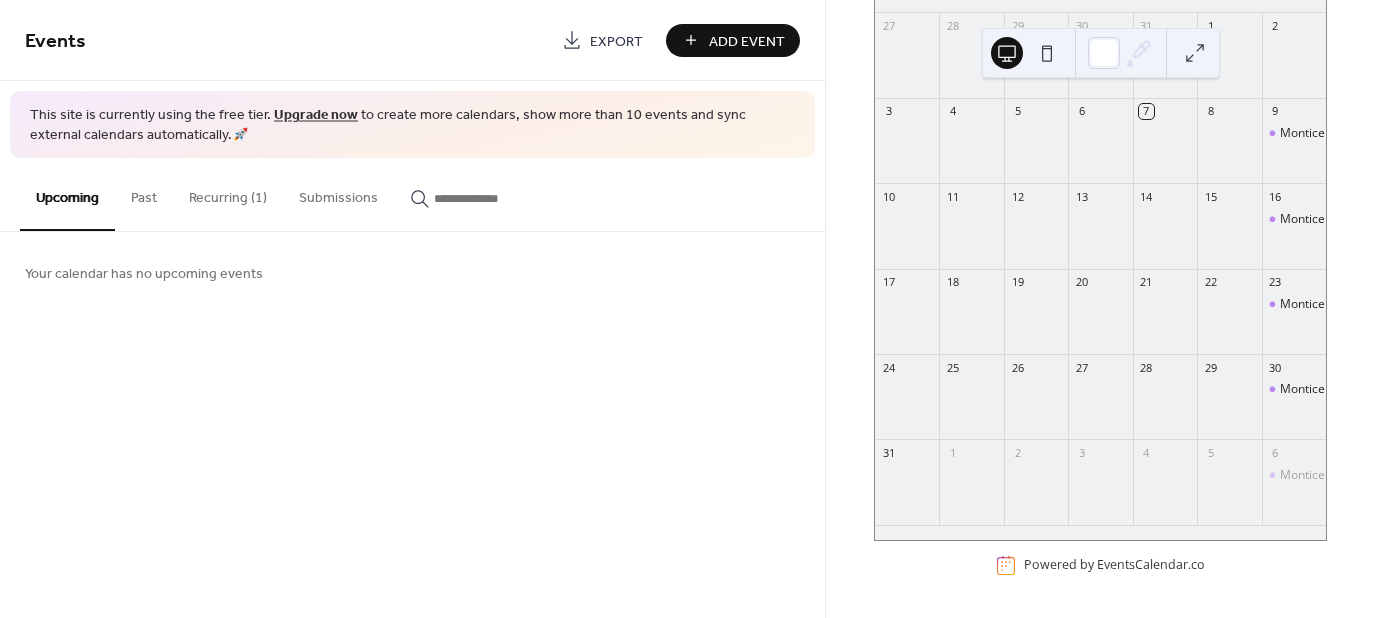 click on "Recurring (1)" at bounding box center [228, 193] 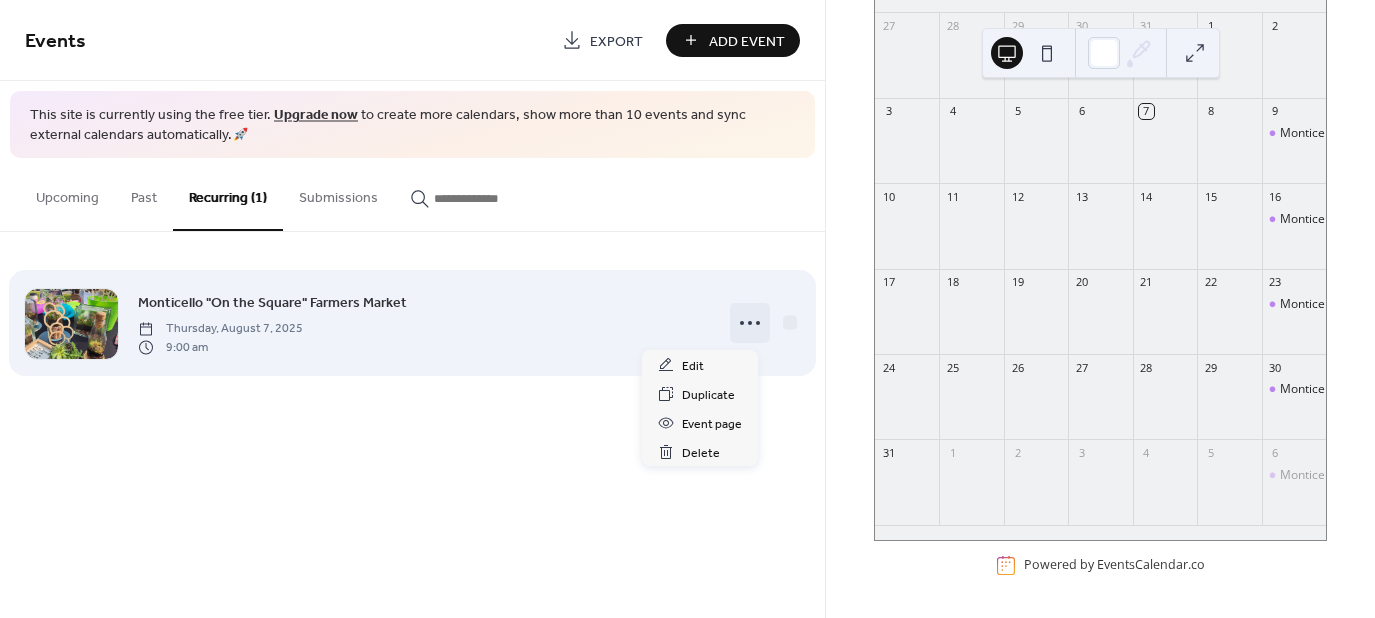 click 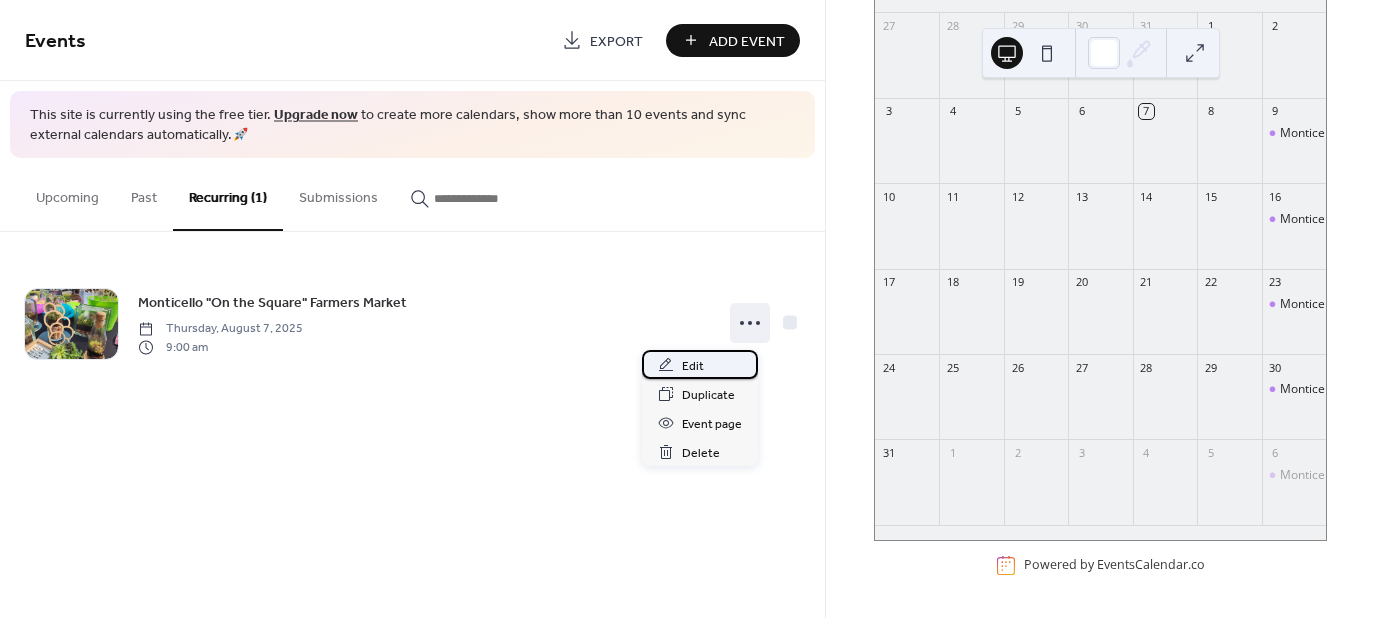 click on "Edit" at bounding box center [693, 366] 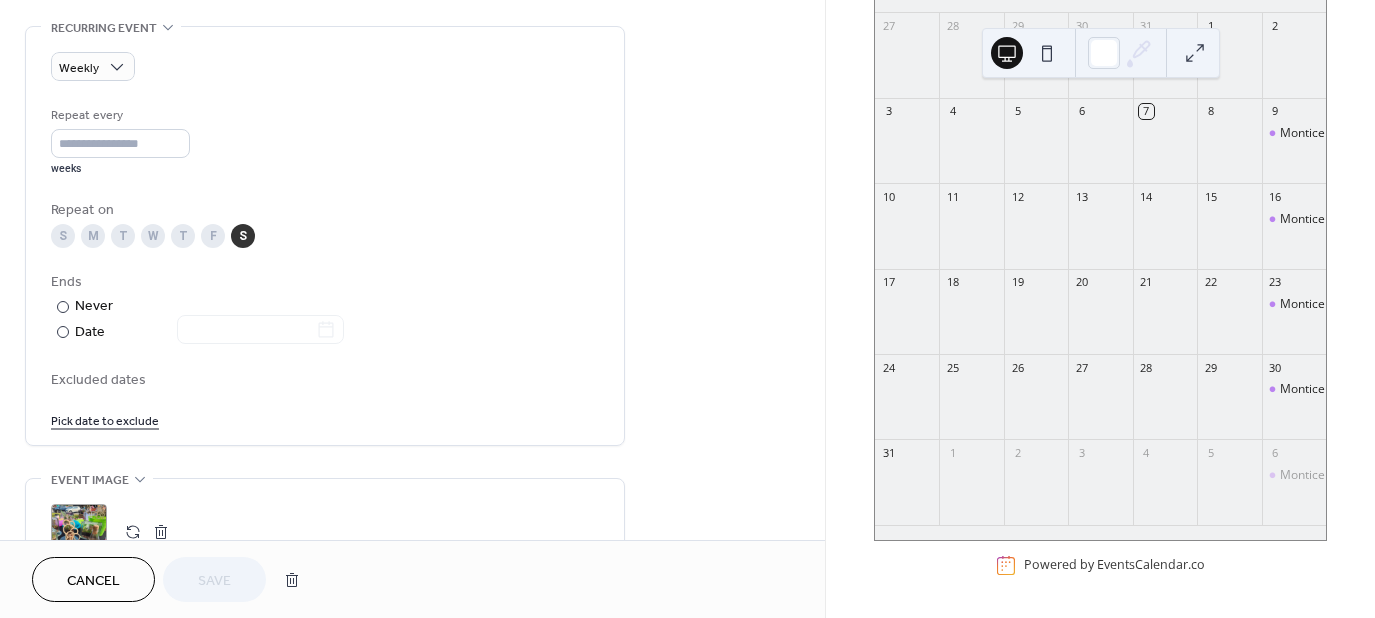 scroll, scrollTop: 1000, scrollLeft: 0, axis: vertical 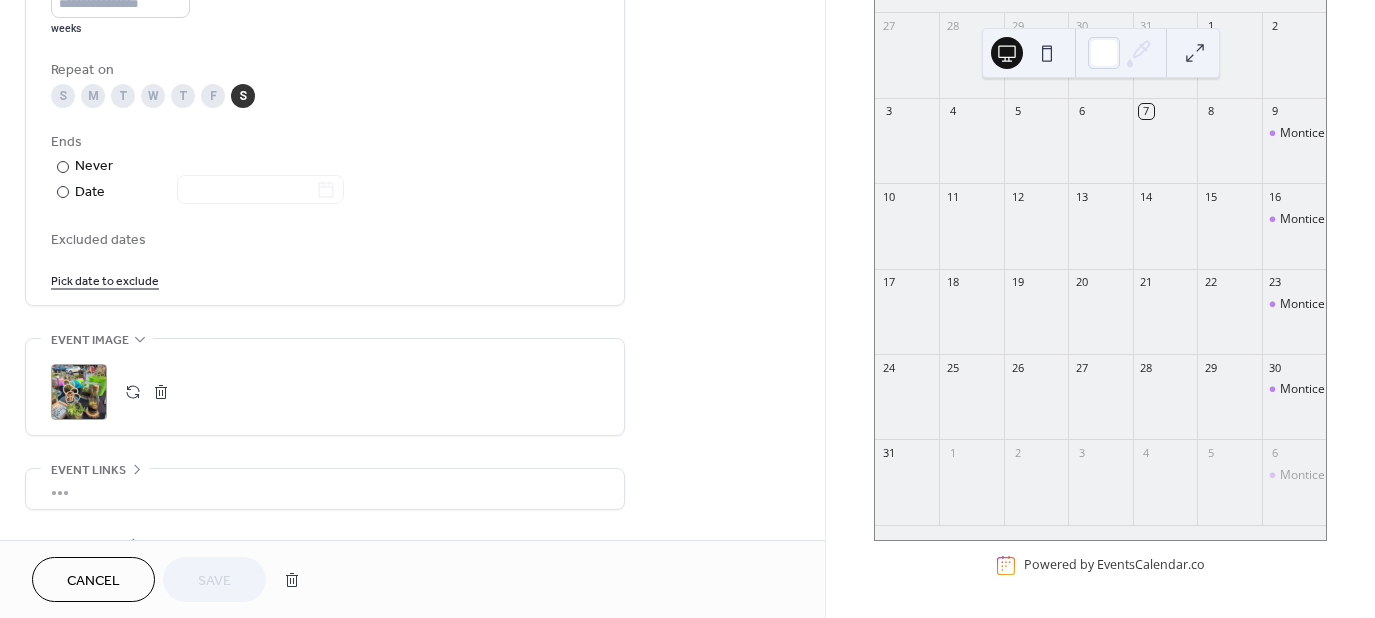 click on "Pick date to exclude" at bounding box center [105, 279] 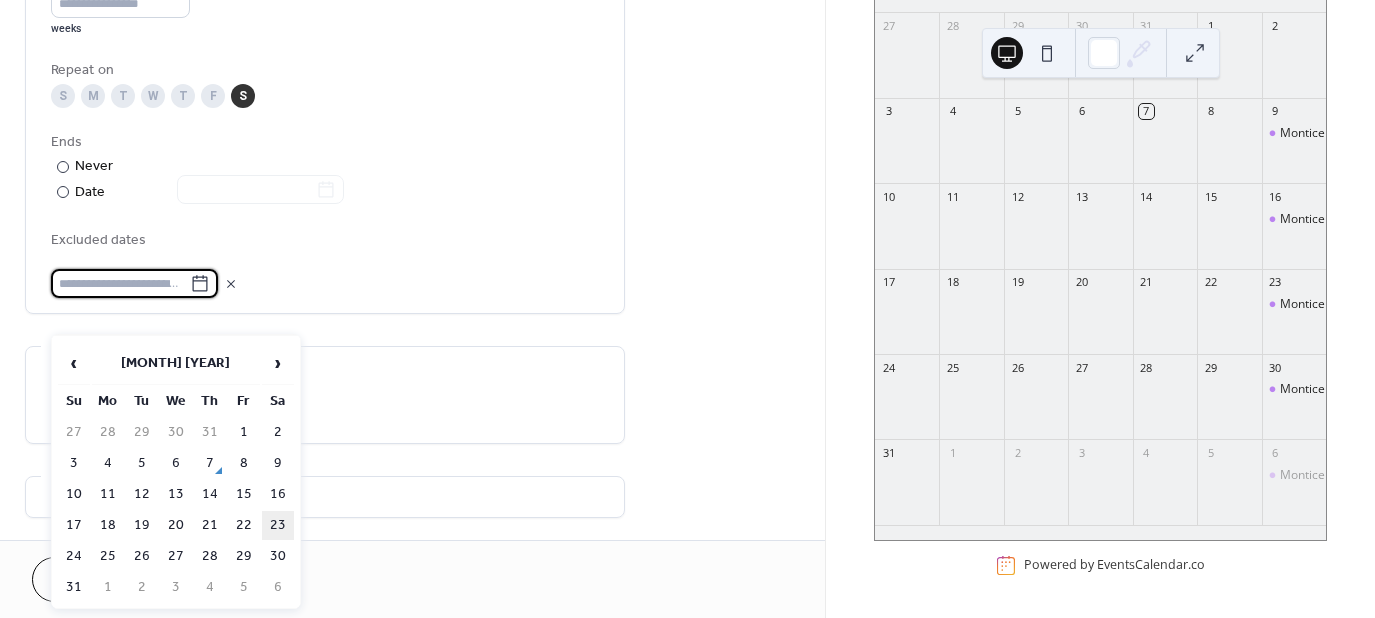 click on "23" at bounding box center [278, 525] 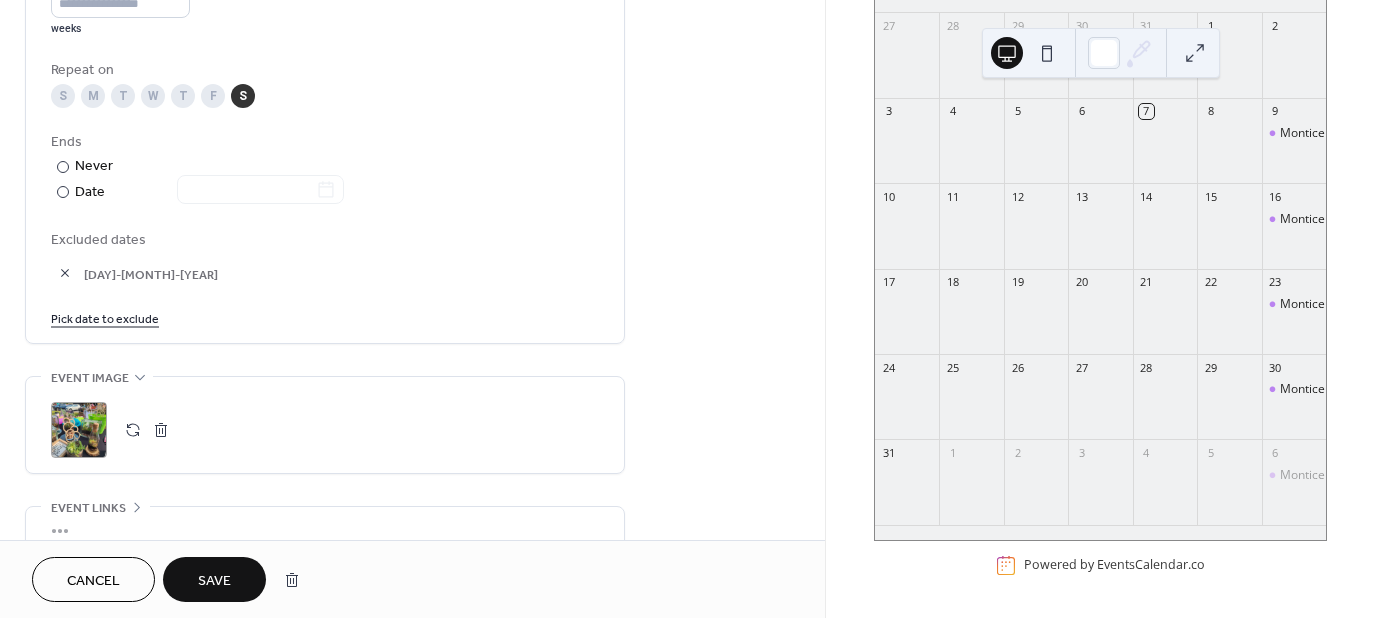 click on "Save" at bounding box center (214, 581) 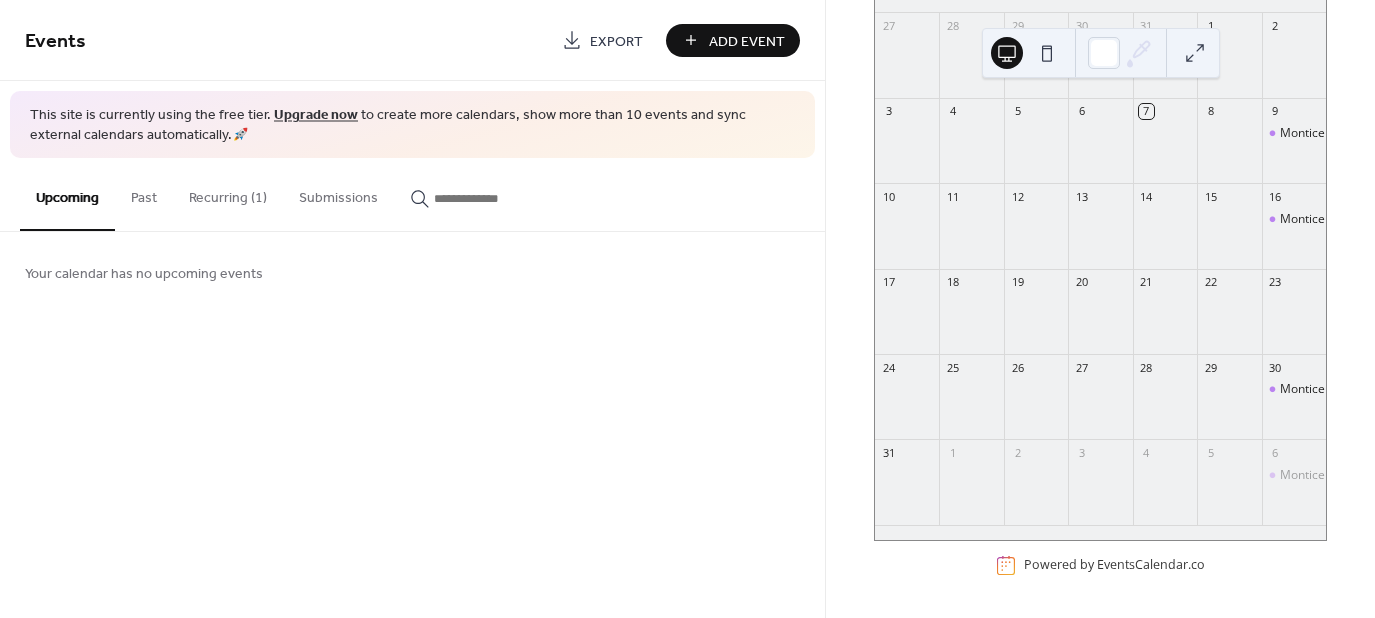 click on "Add Event" at bounding box center (733, 40) 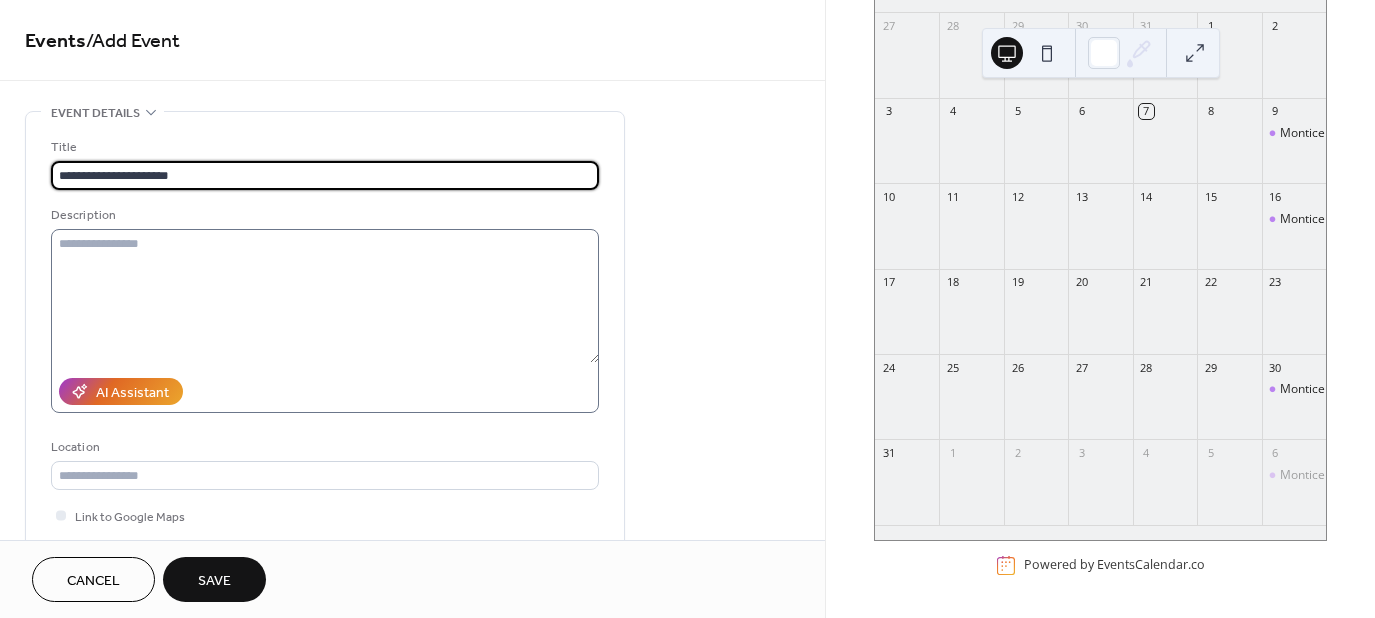 type on "**********" 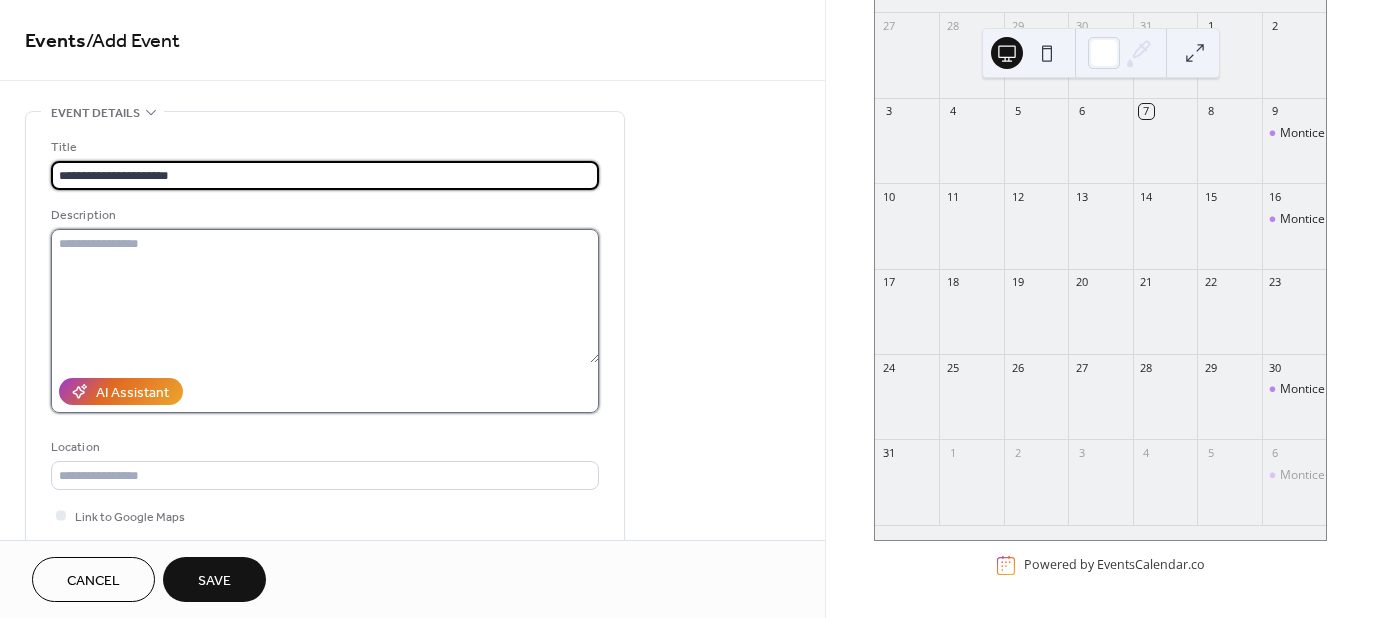 click at bounding box center (325, 296) 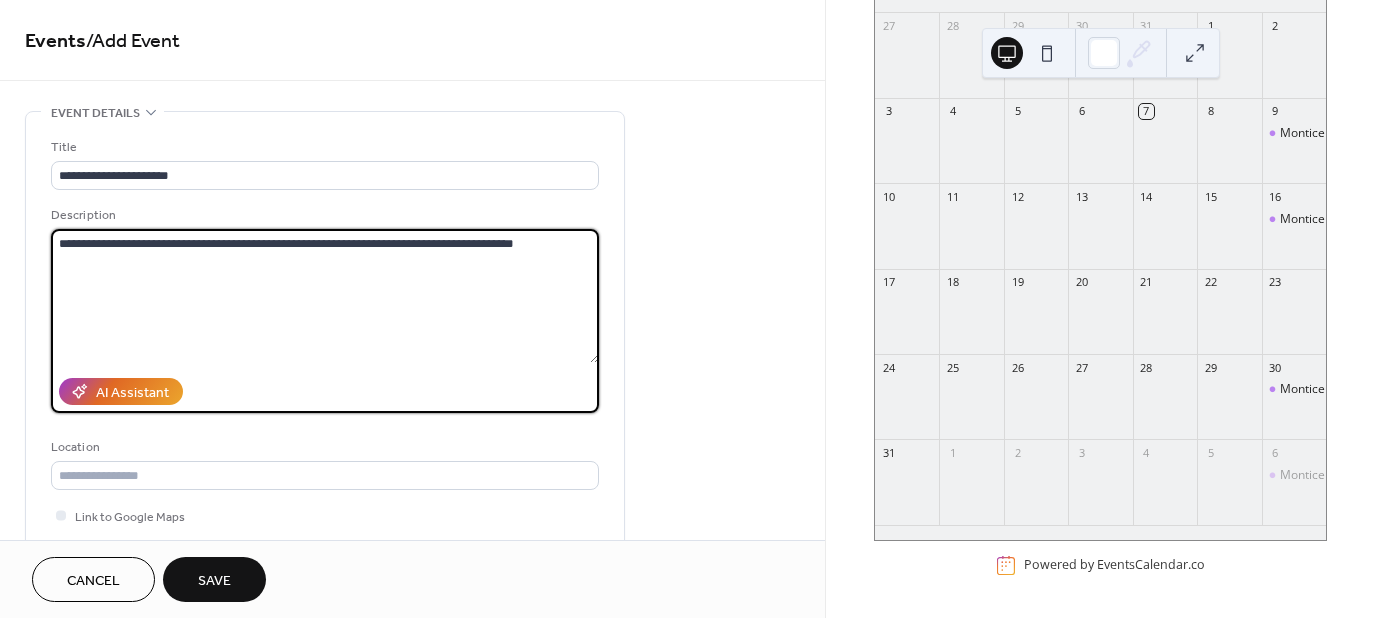 type on "**********" 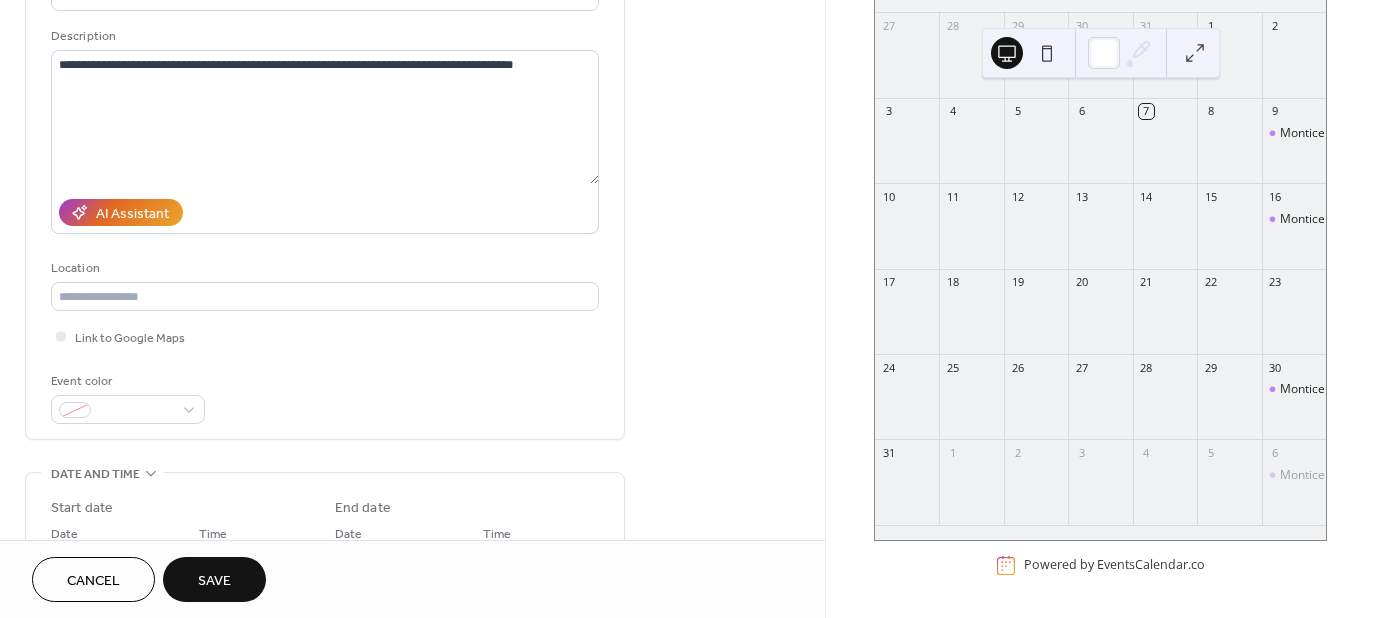 scroll, scrollTop: 200, scrollLeft: 0, axis: vertical 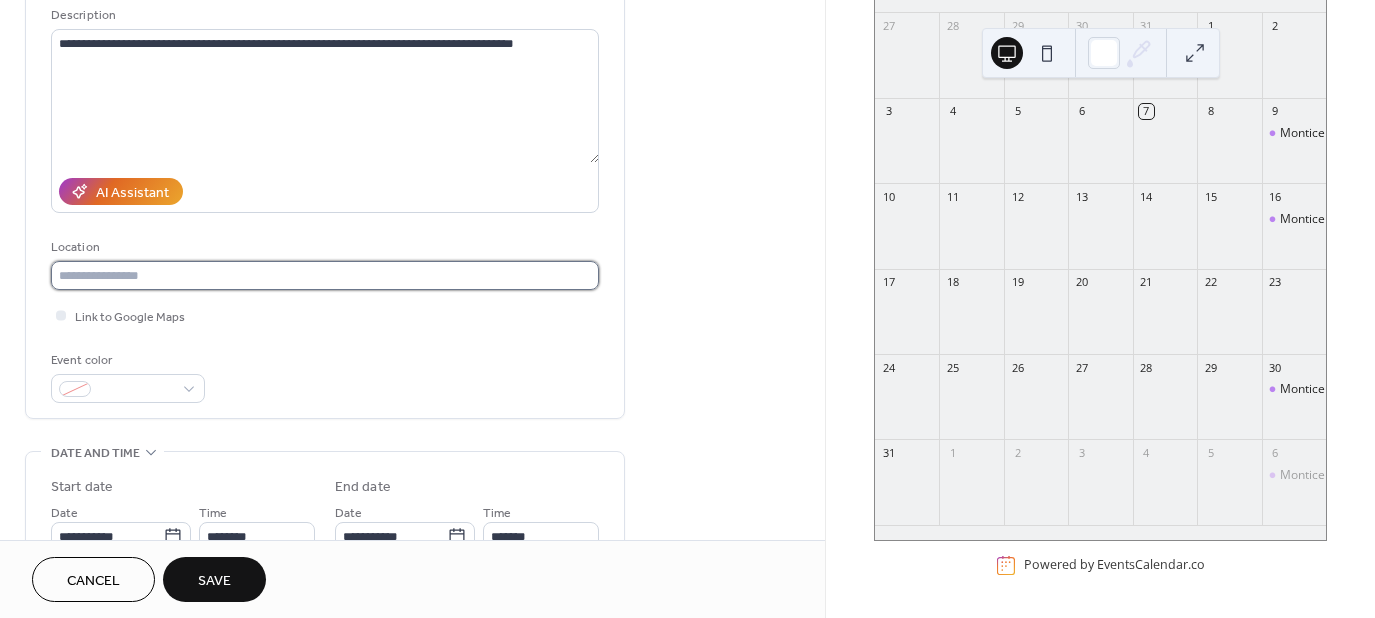 click at bounding box center [325, 275] 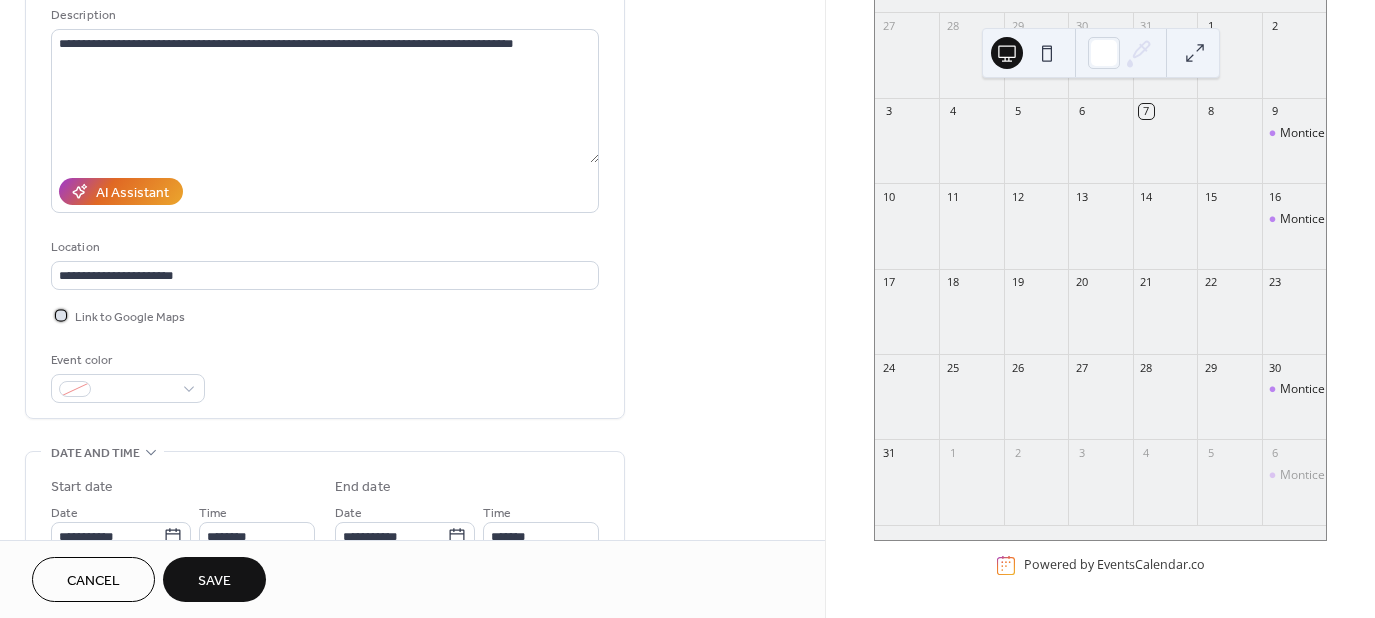 click at bounding box center (61, 315) 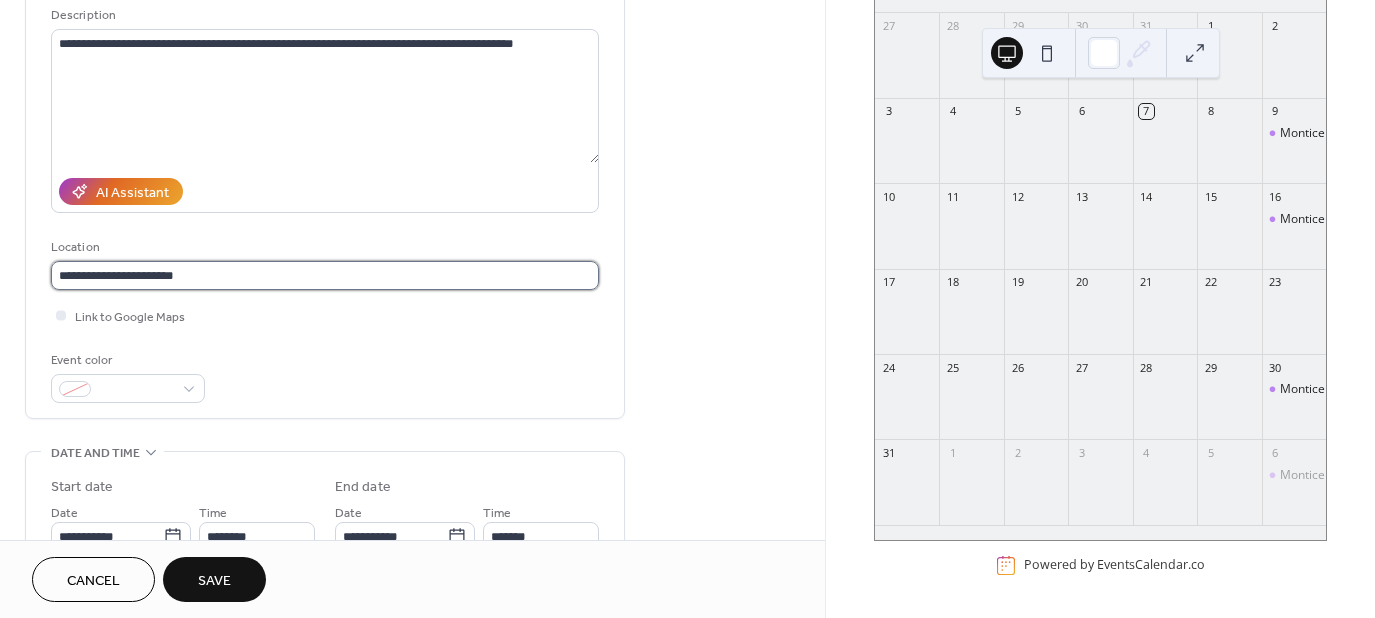 click on "**********" at bounding box center [325, 275] 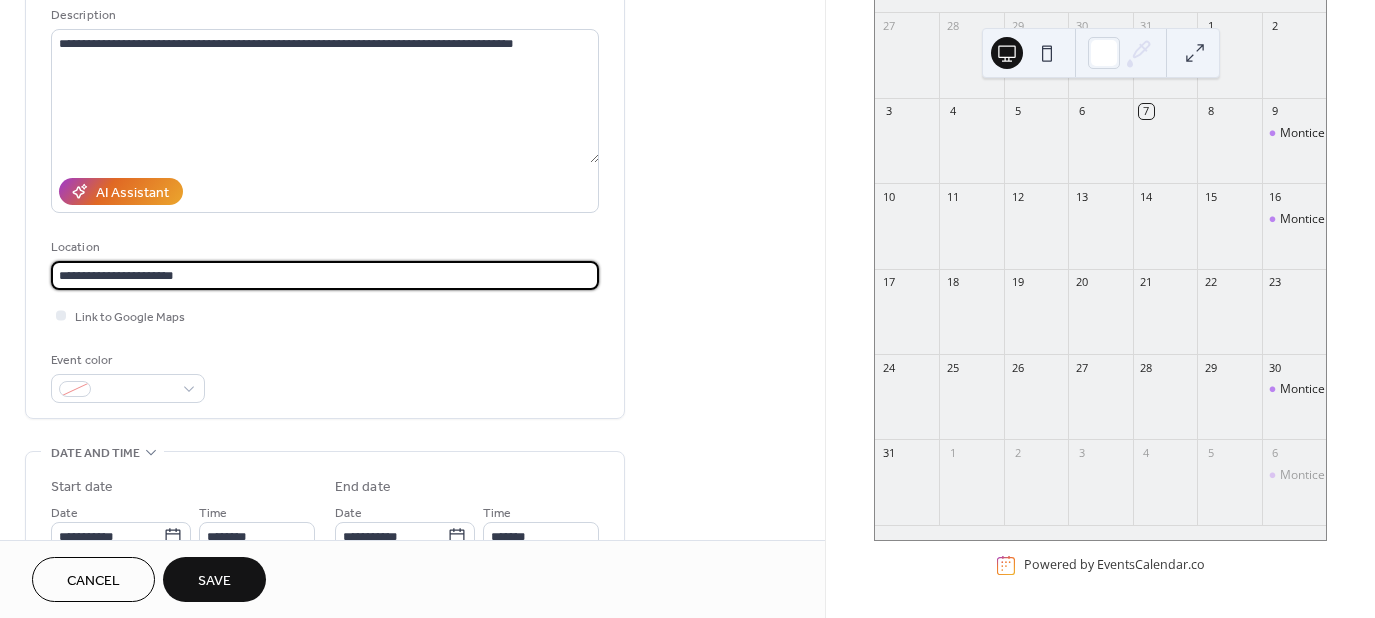 drag, startPoint x: 158, startPoint y: 270, endPoint x: 252, endPoint y: 273, distance: 94.04786 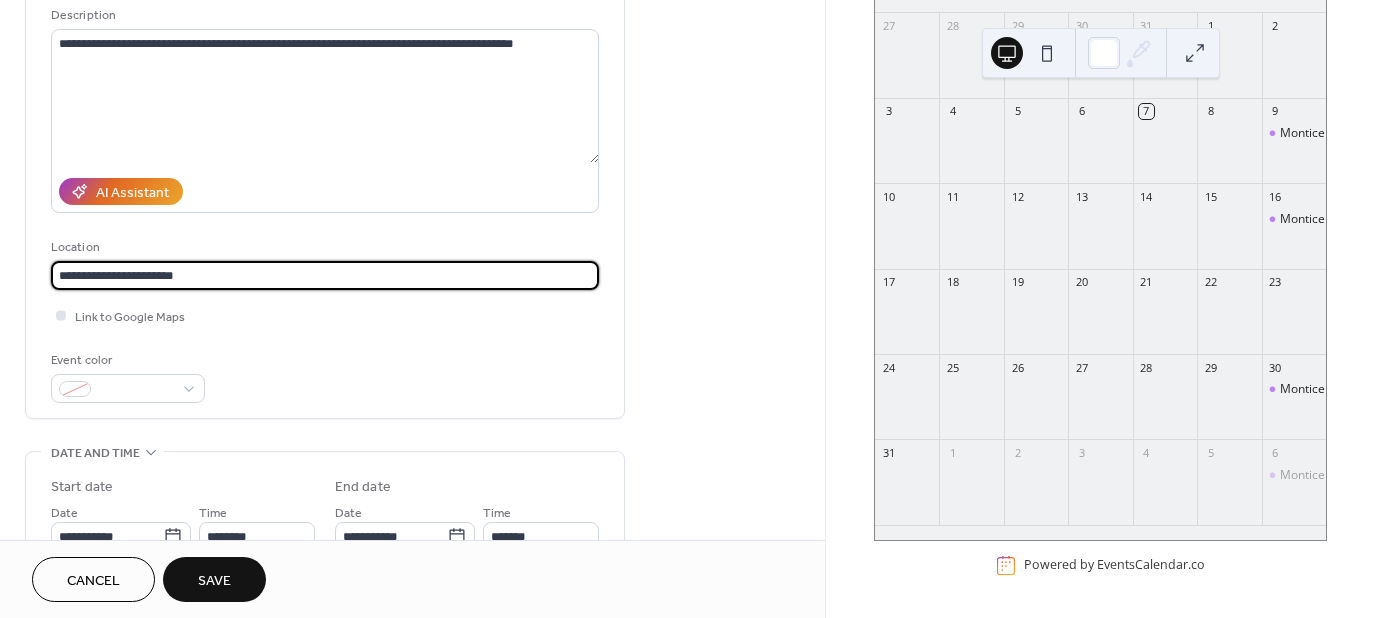type on "**********" 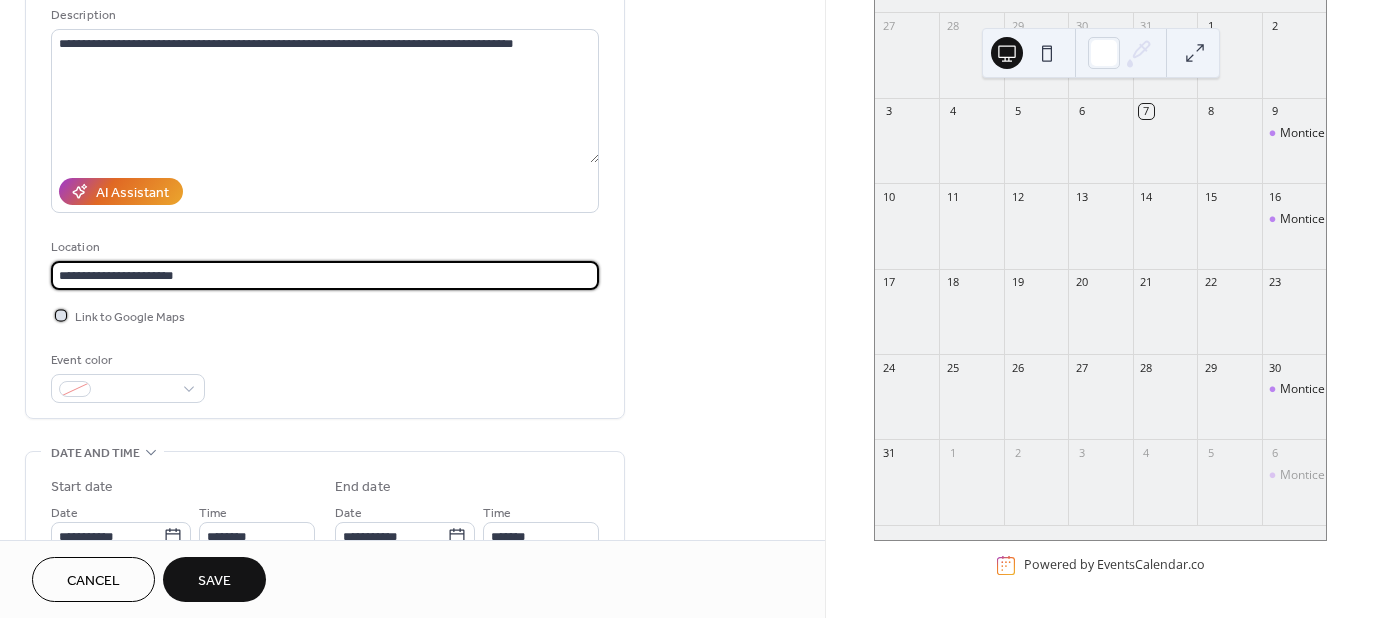 click on "Link to Google Maps" at bounding box center (130, 317) 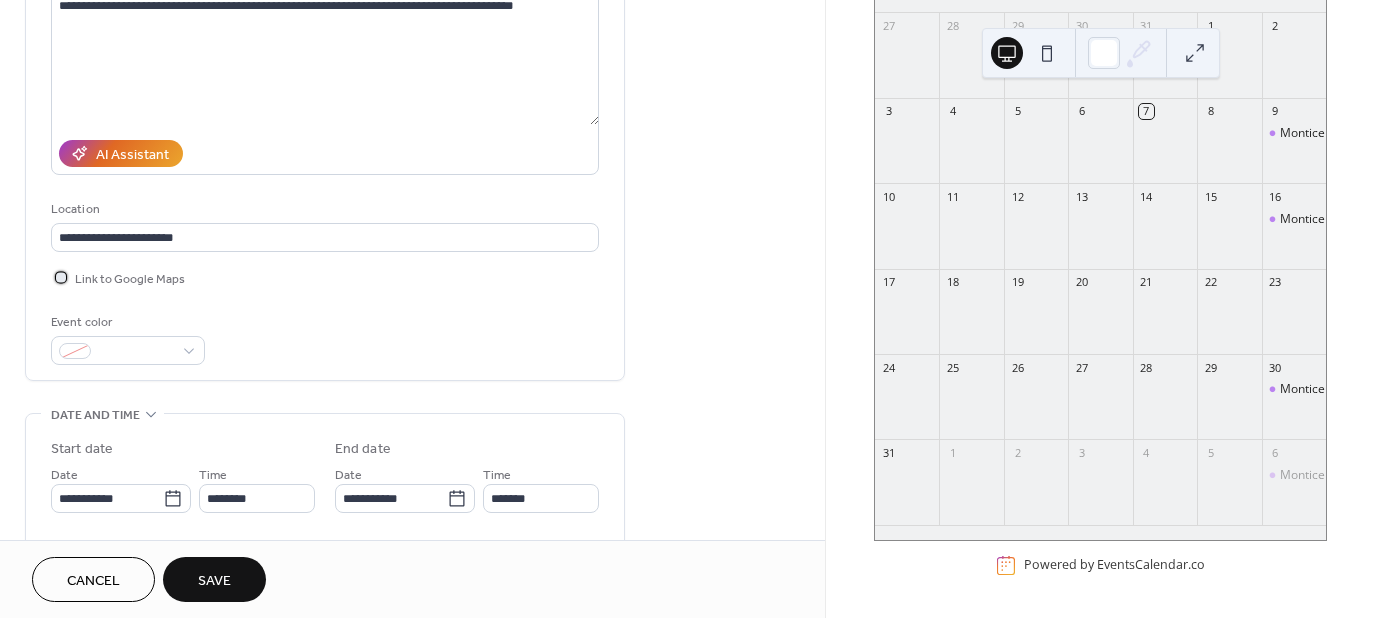 scroll, scrollTop: 300, scrollLeft: 0, axis: vertical 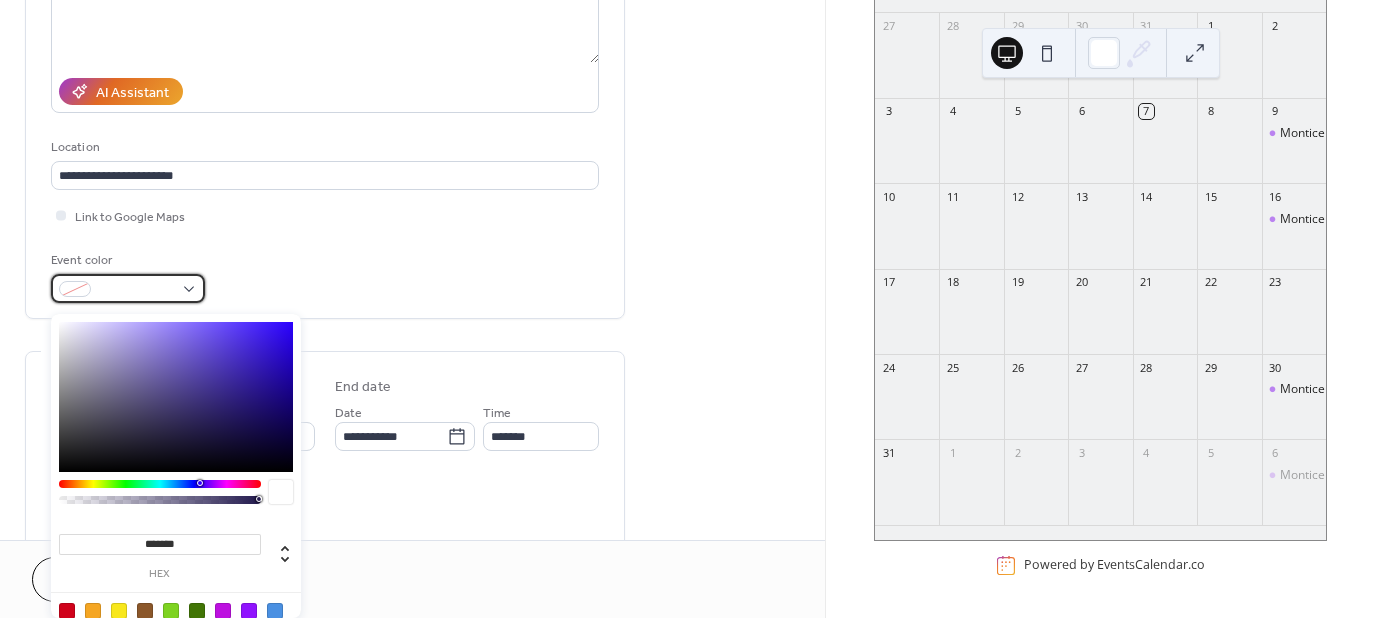 click at bounding box center [128, 288] 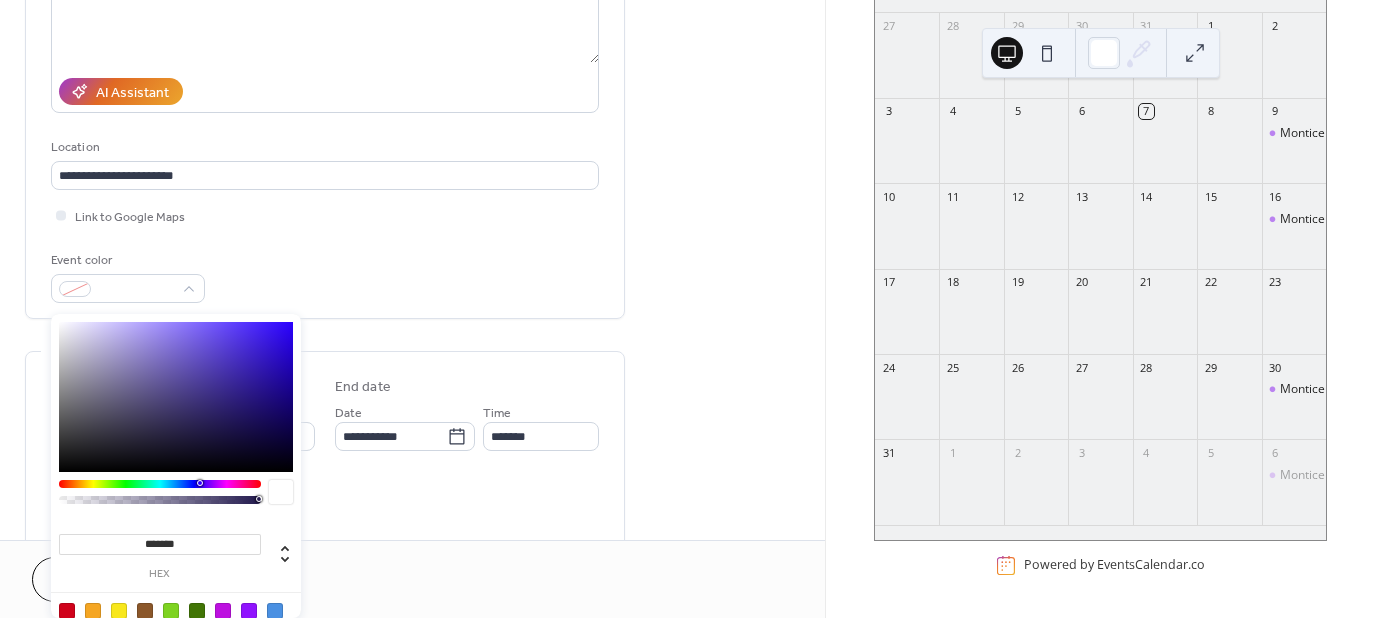 click at bounding box center [160, 484] 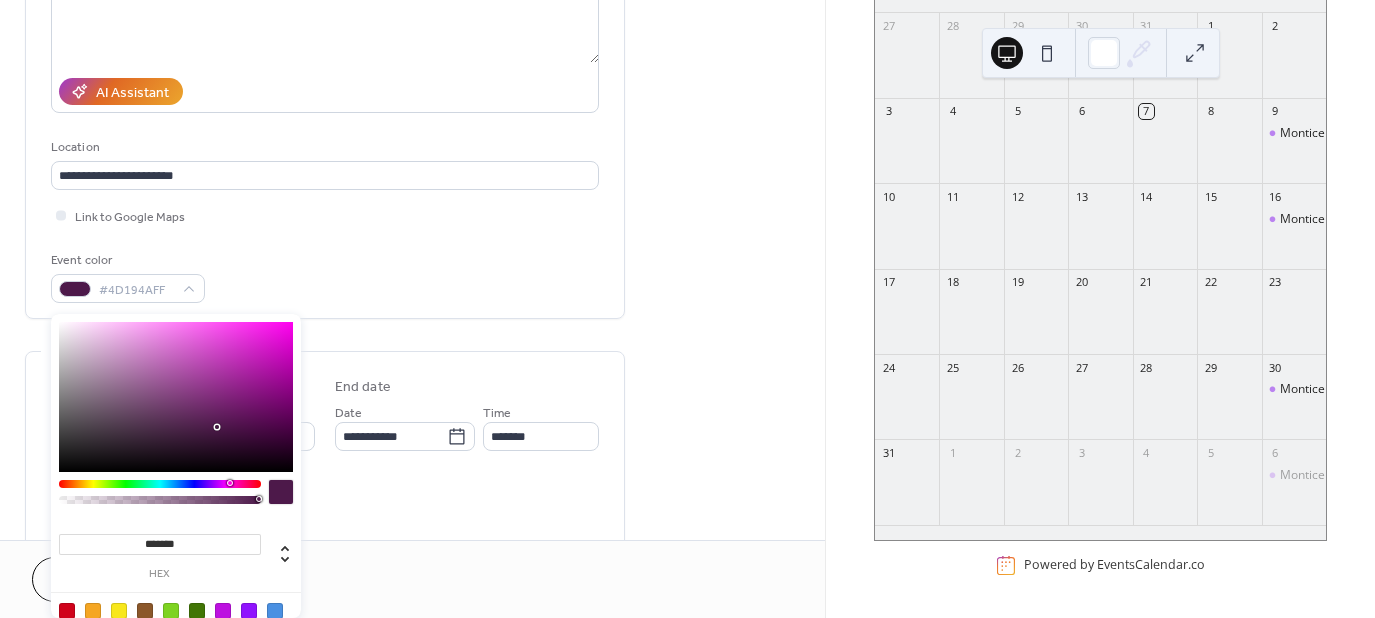 type on "*******" 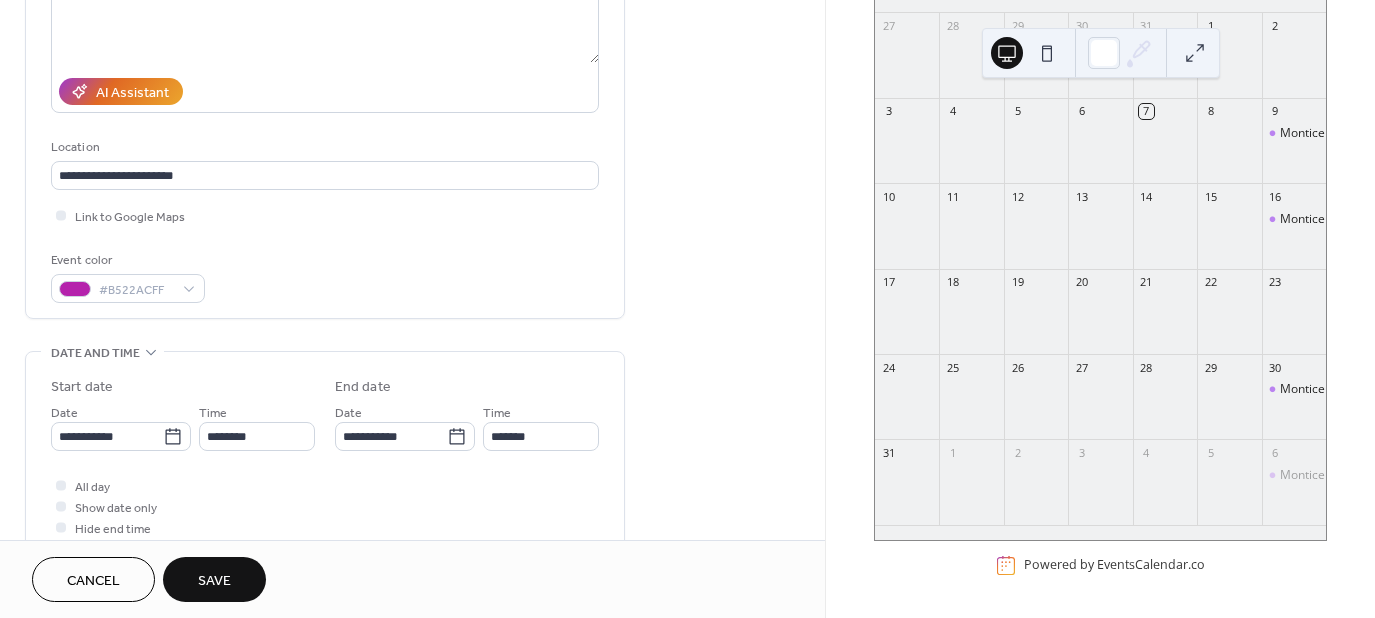click on "Event color #B522ACFF" at bounding box center [325, 276] 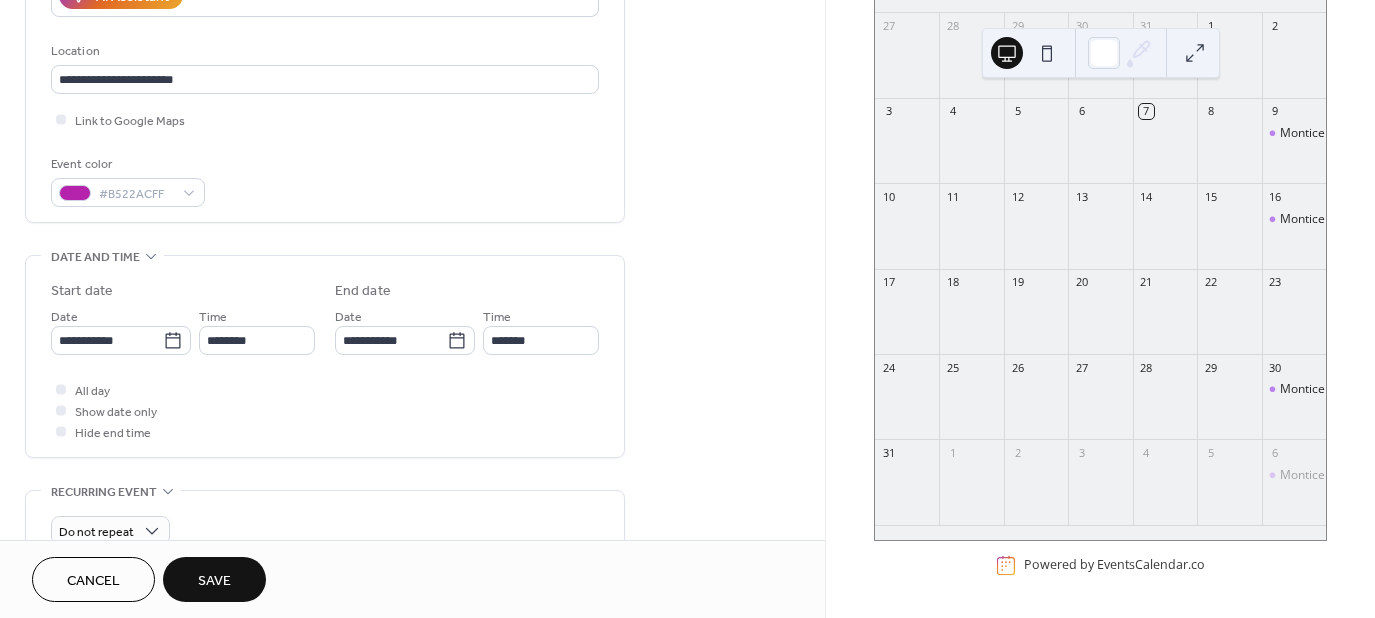 scroll, scrollTop: 400, scrollLeft: 0, axis: vertical 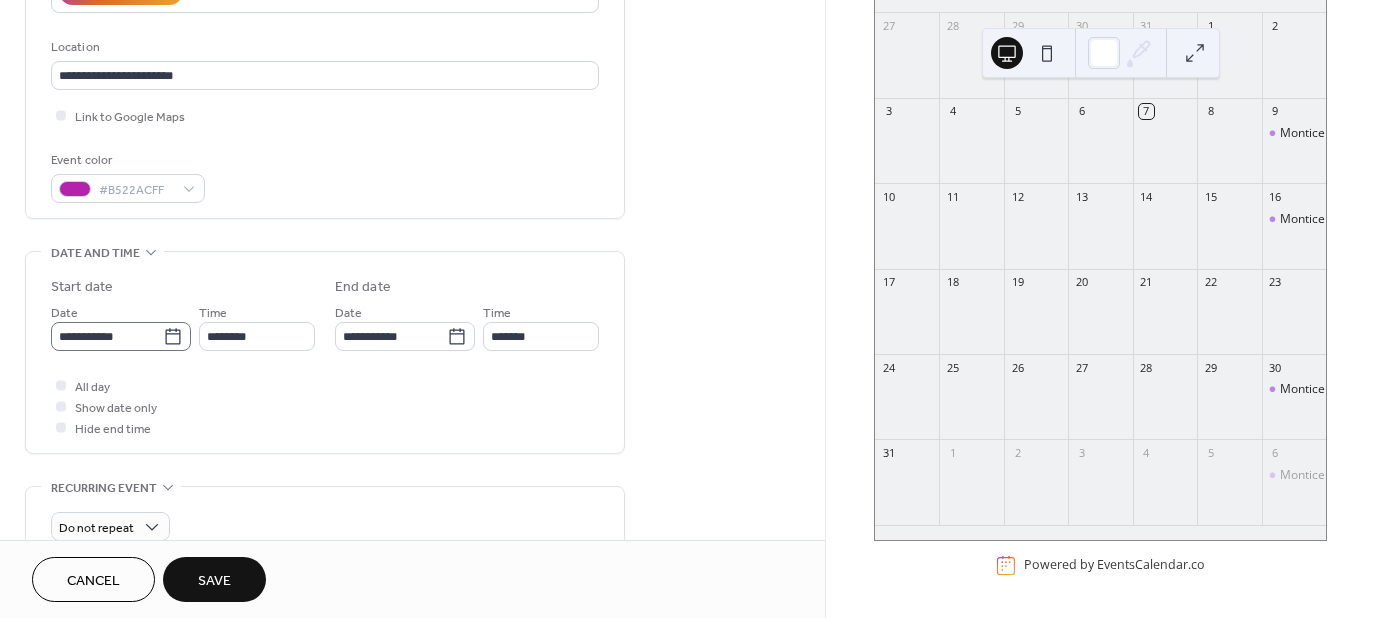 click 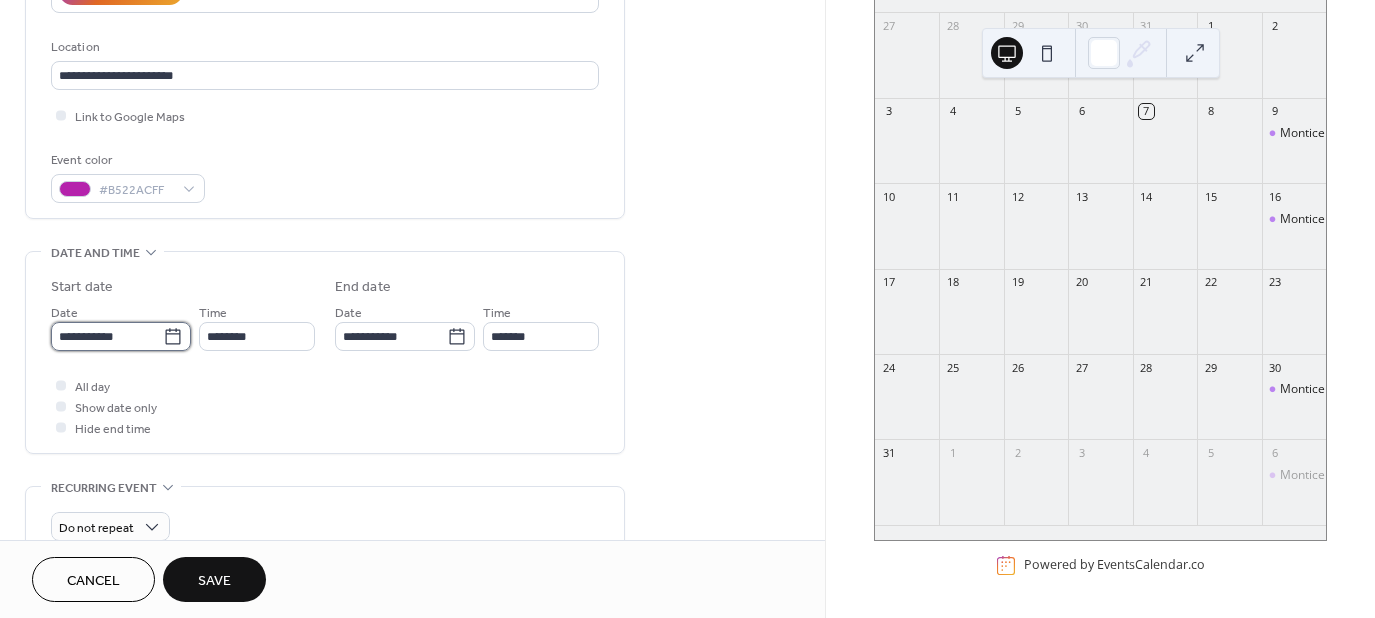 click on "**********" at bounding box center [107, 336] 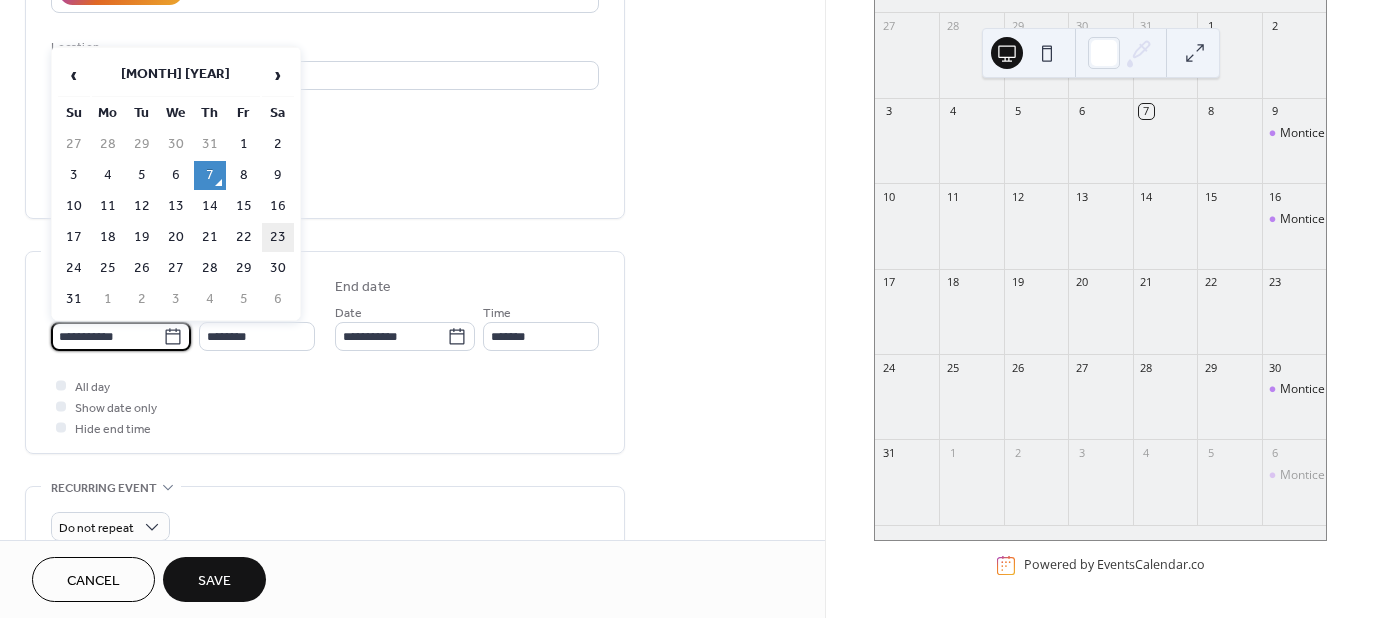 click on "23" at bounding box center [278, 237] 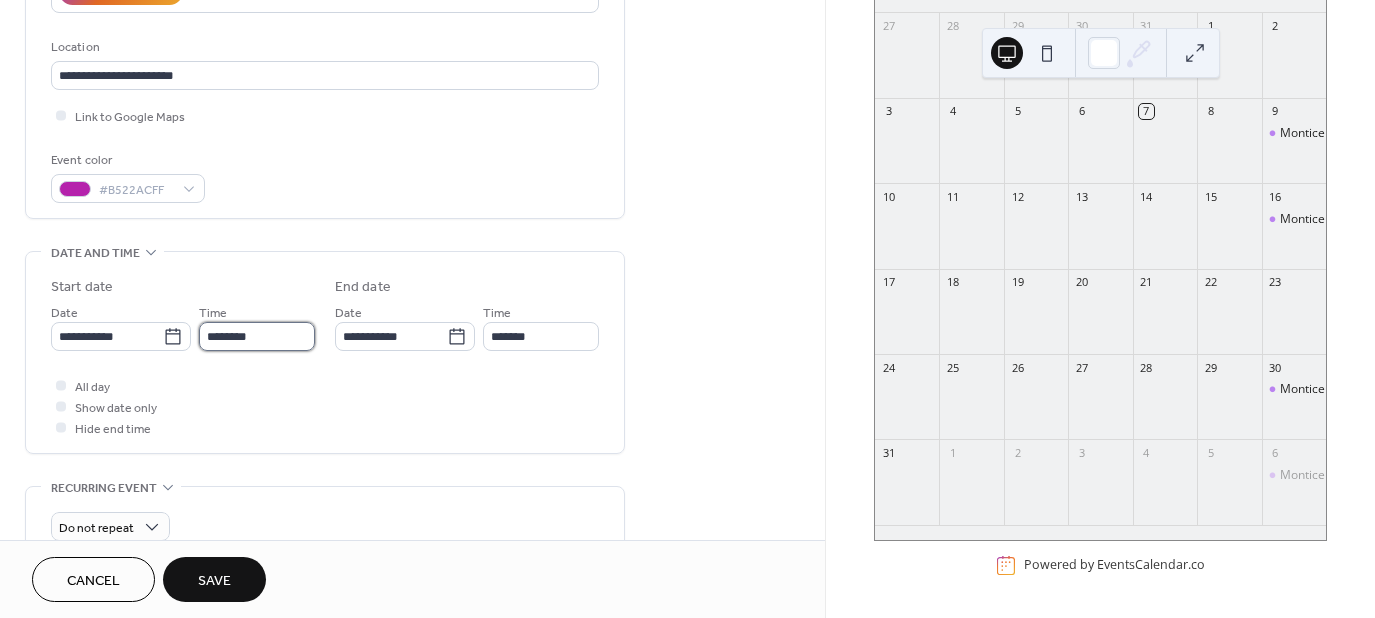 click on "********" at bounding box center [257, 336] 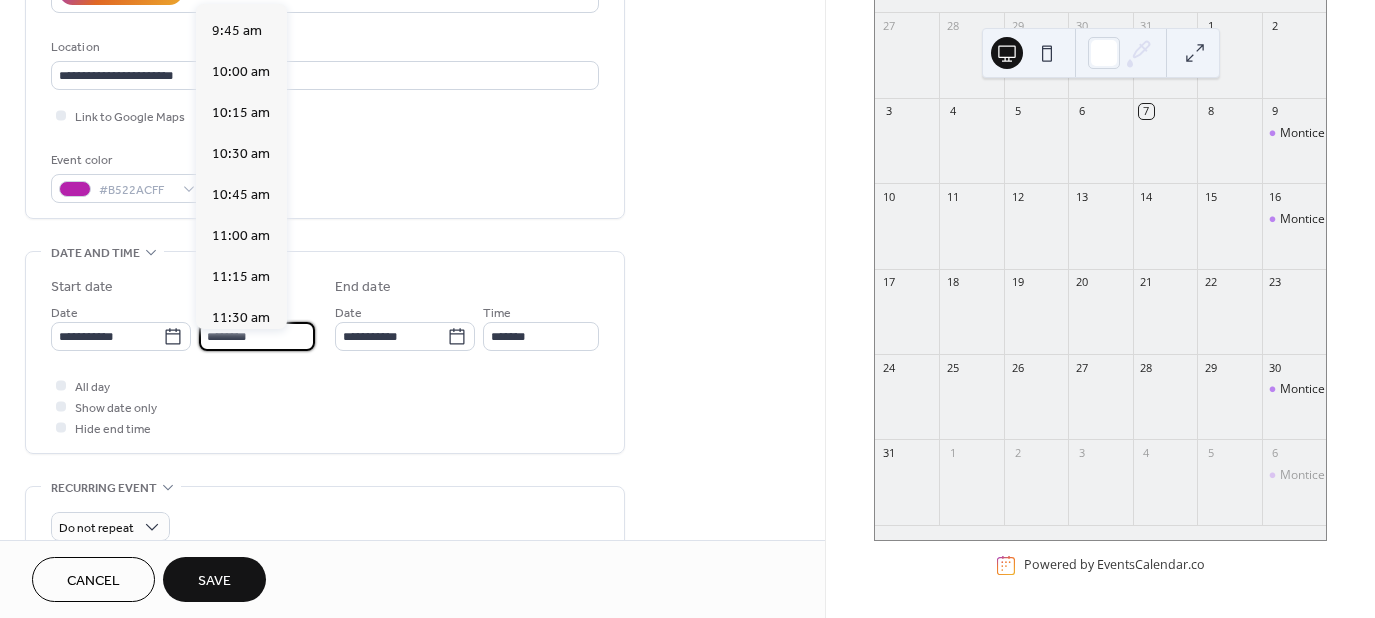 scroll, scrollTop: 1568, scrollLeft: 0, axis: vertical 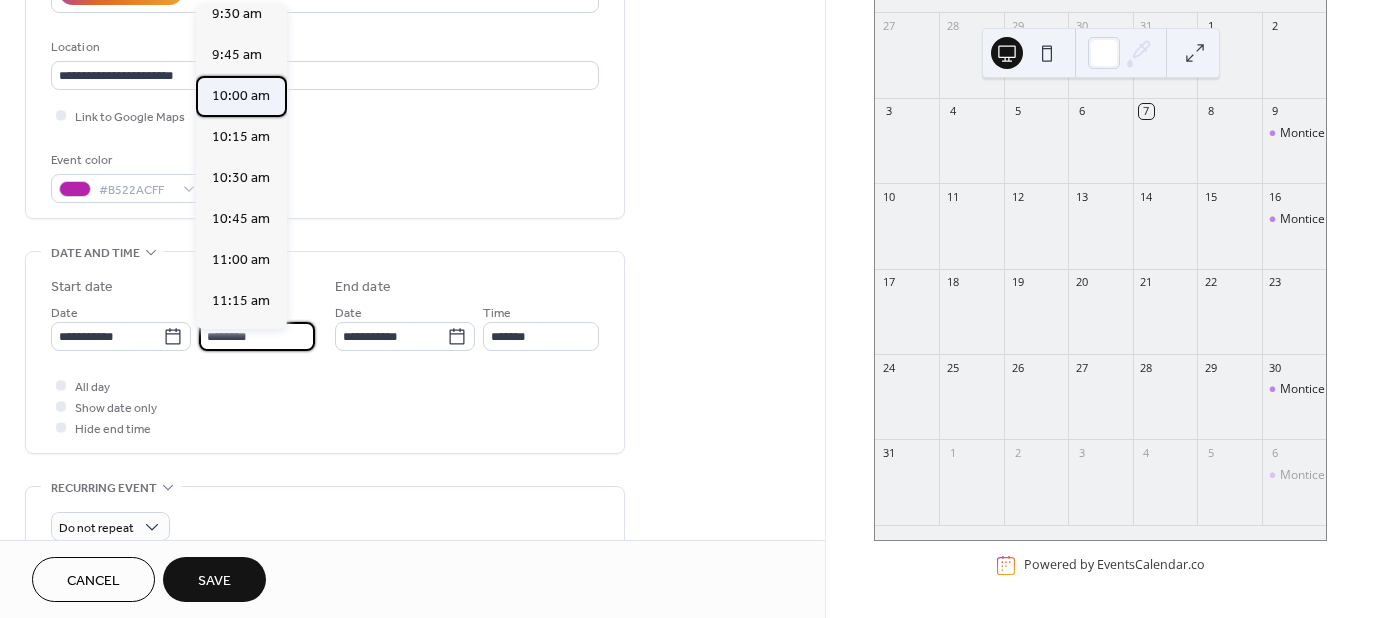click on "10:00 am" at bounding box center [241, 96] 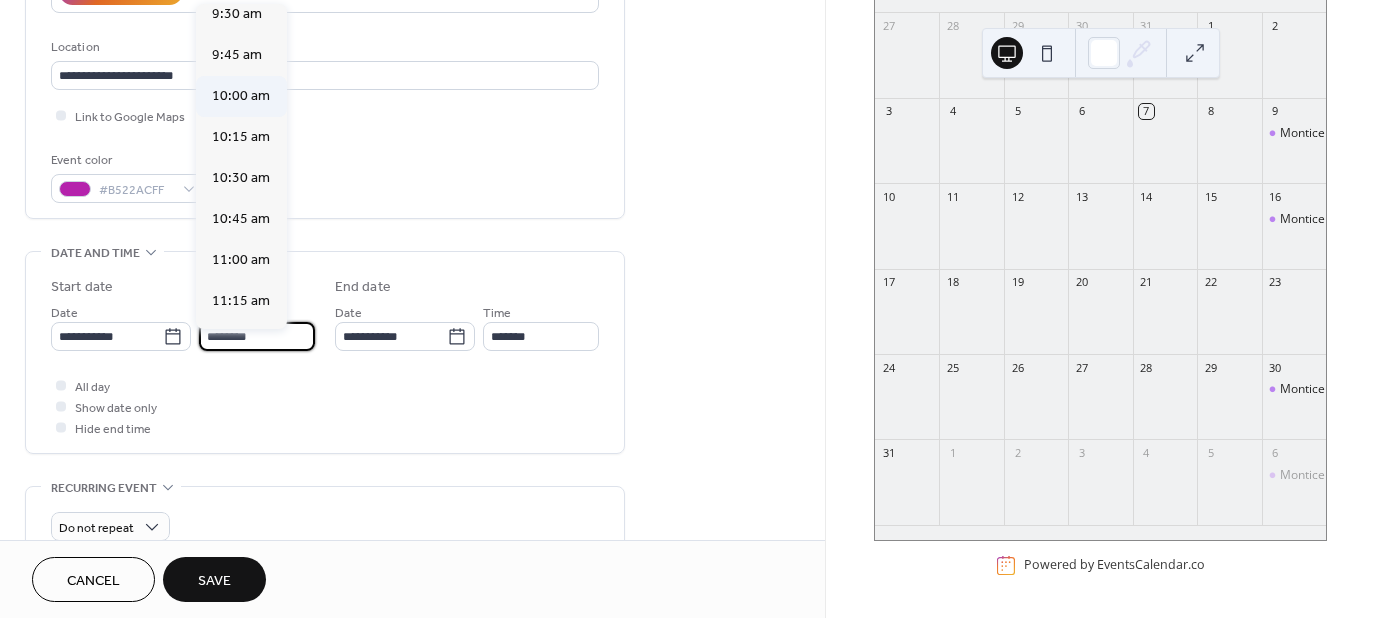 type on "********" 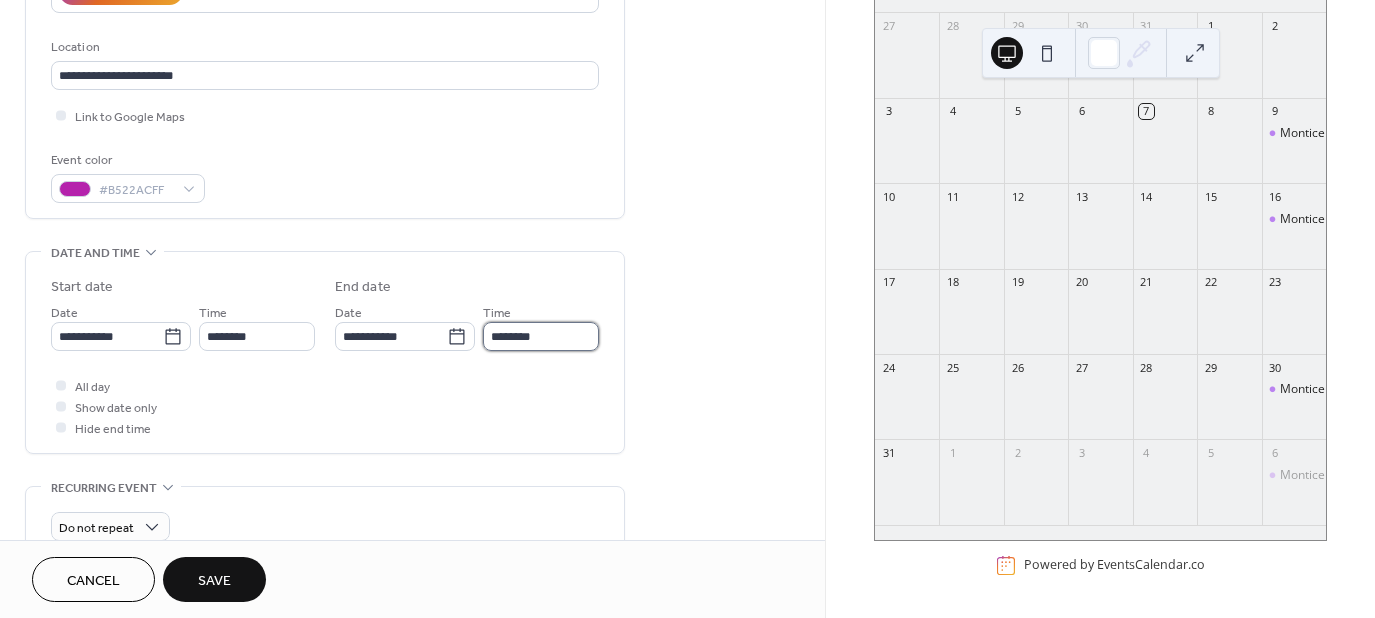 click on "********" at bounding box center (541, 336) 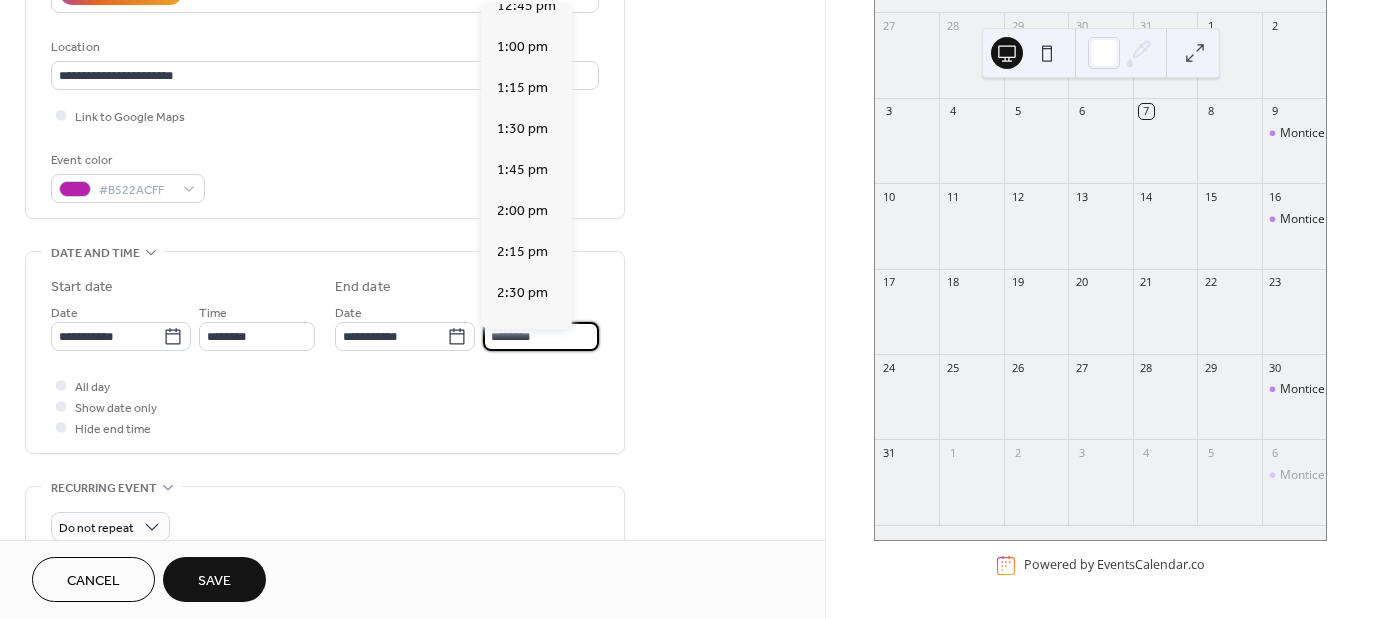 scroll, scrollTop: 700, scrollLeft: 0, axis: vertical 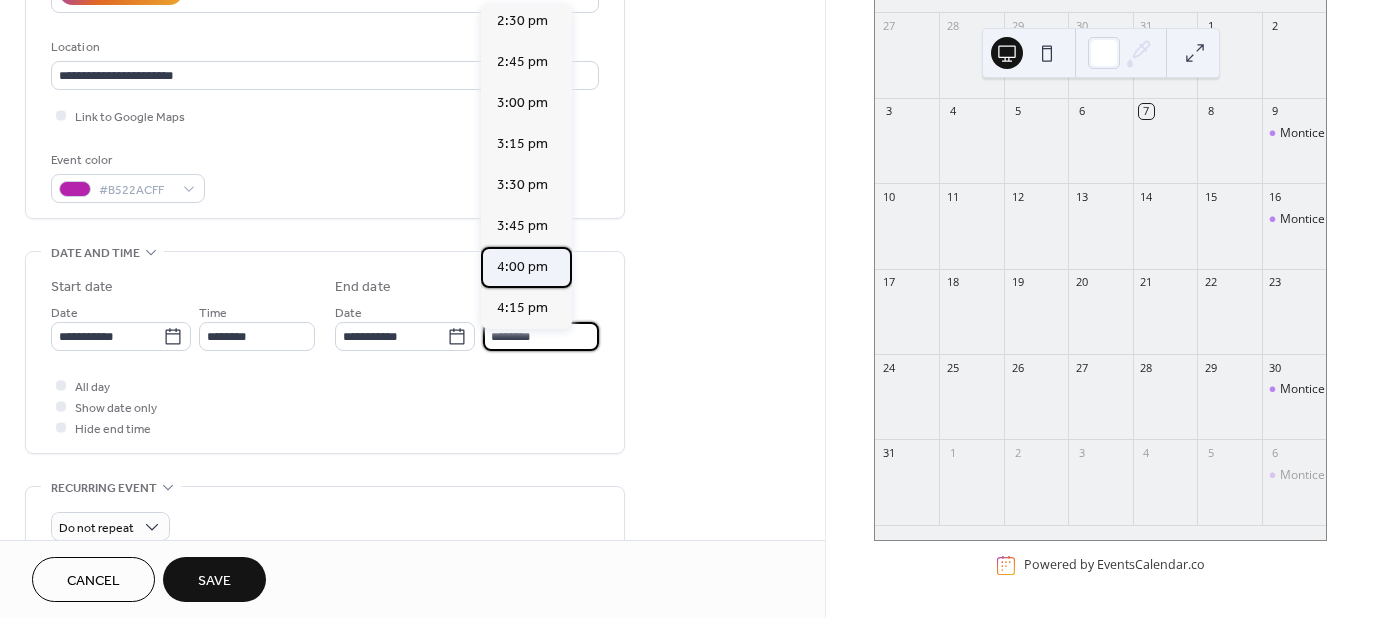 click on "4:00 pm" at bounding box center (522, 267) 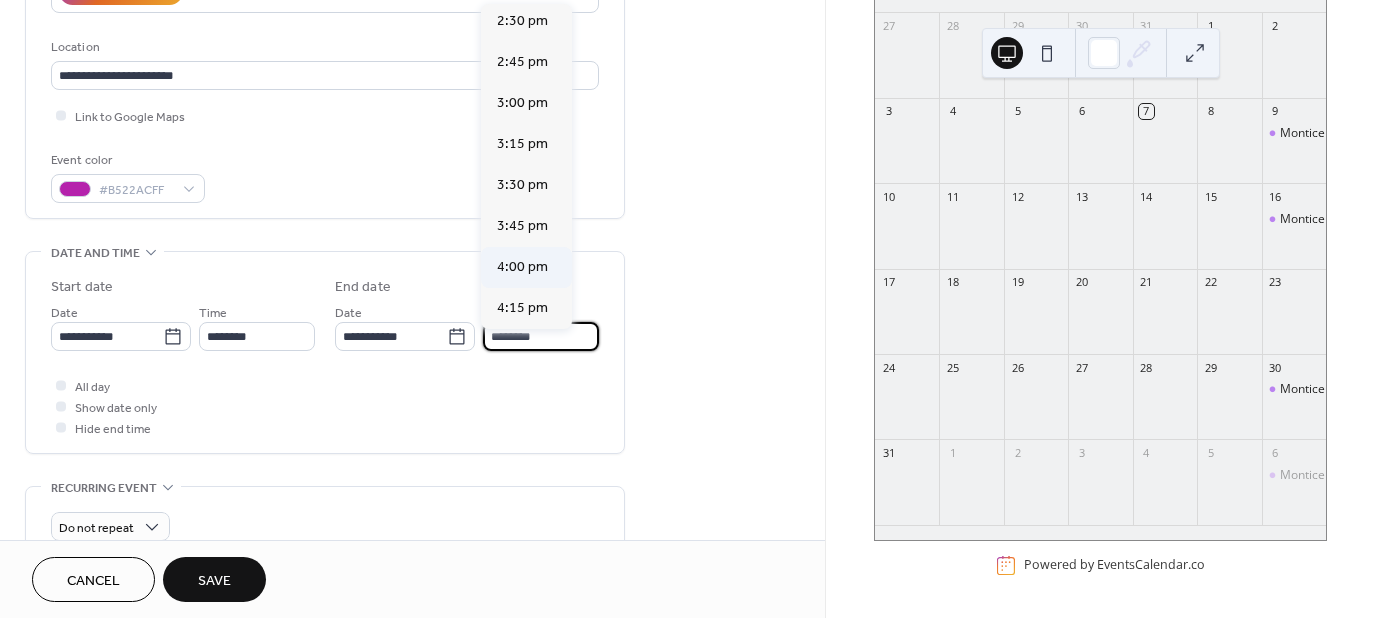 type on "*******" 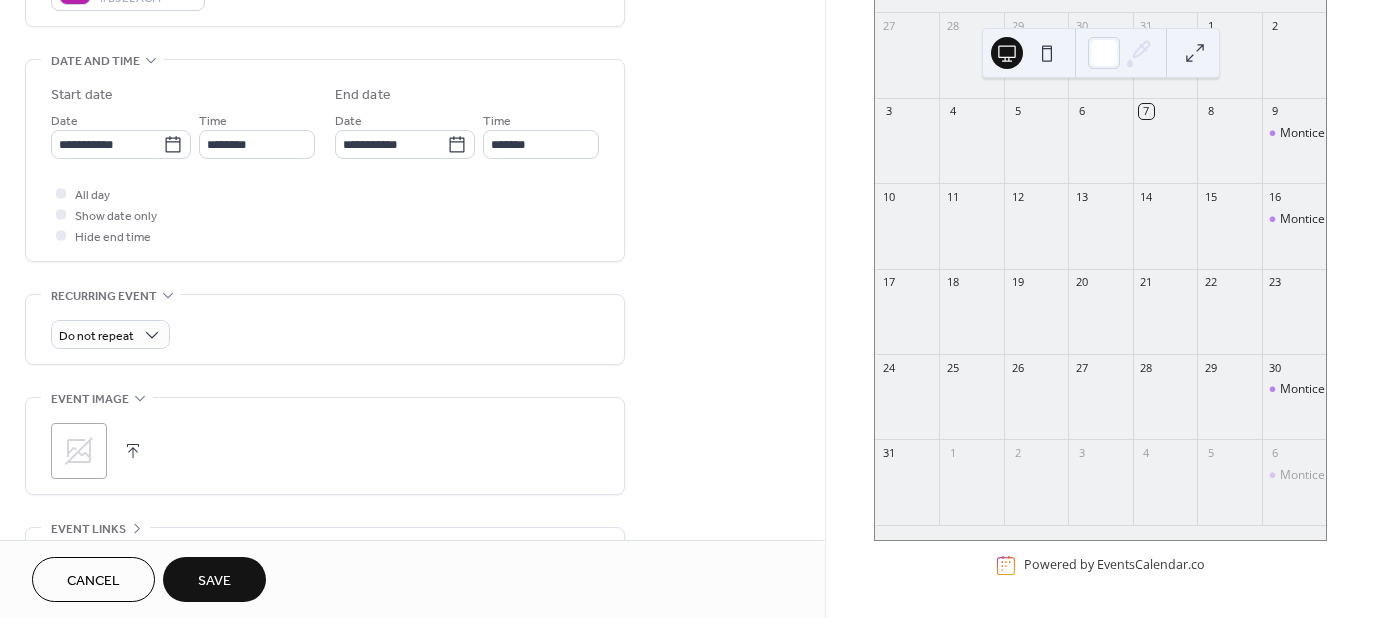 scroll, scrollTop: 700, scrollLeft: 0, axis: vertical 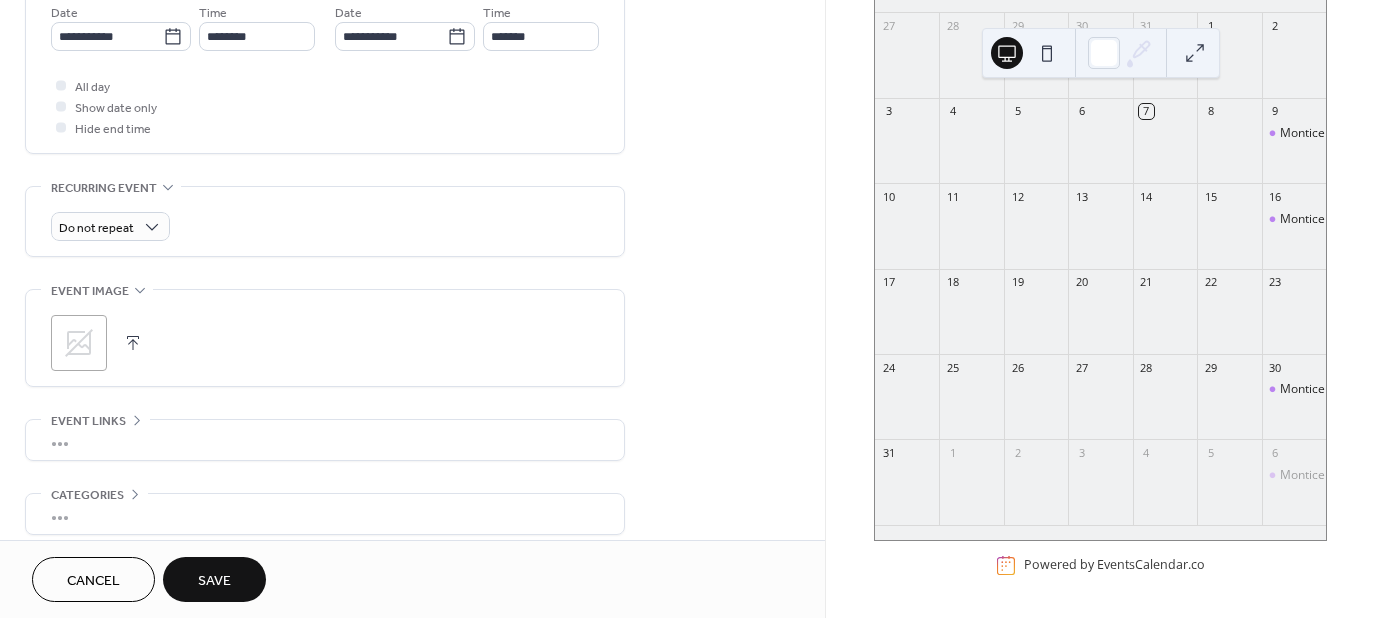 click 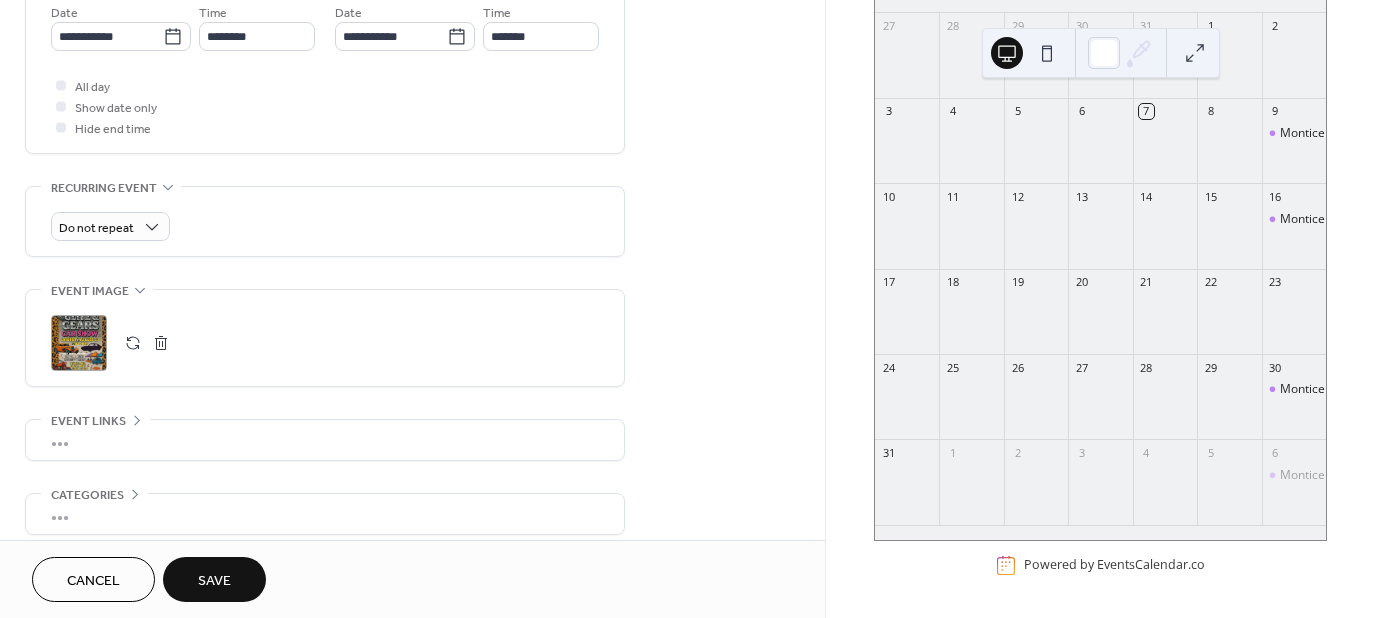 click at bounding box center (133, 343) 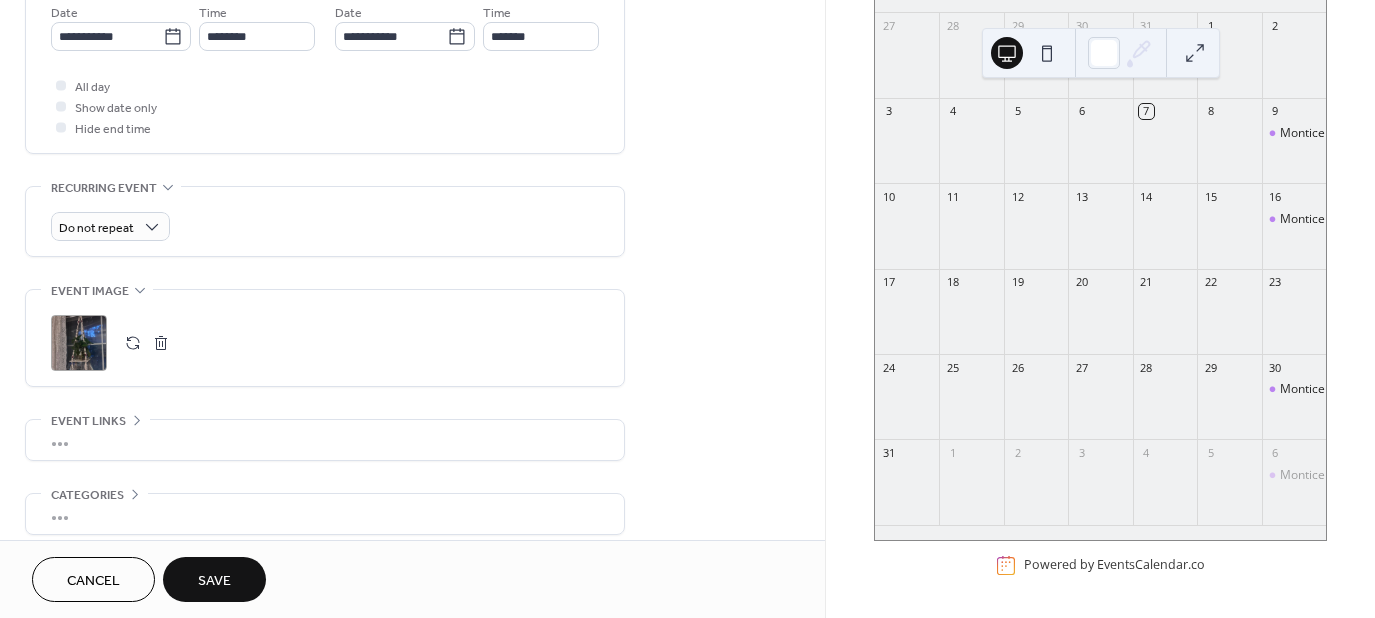 click at bounding box center [133, 343] 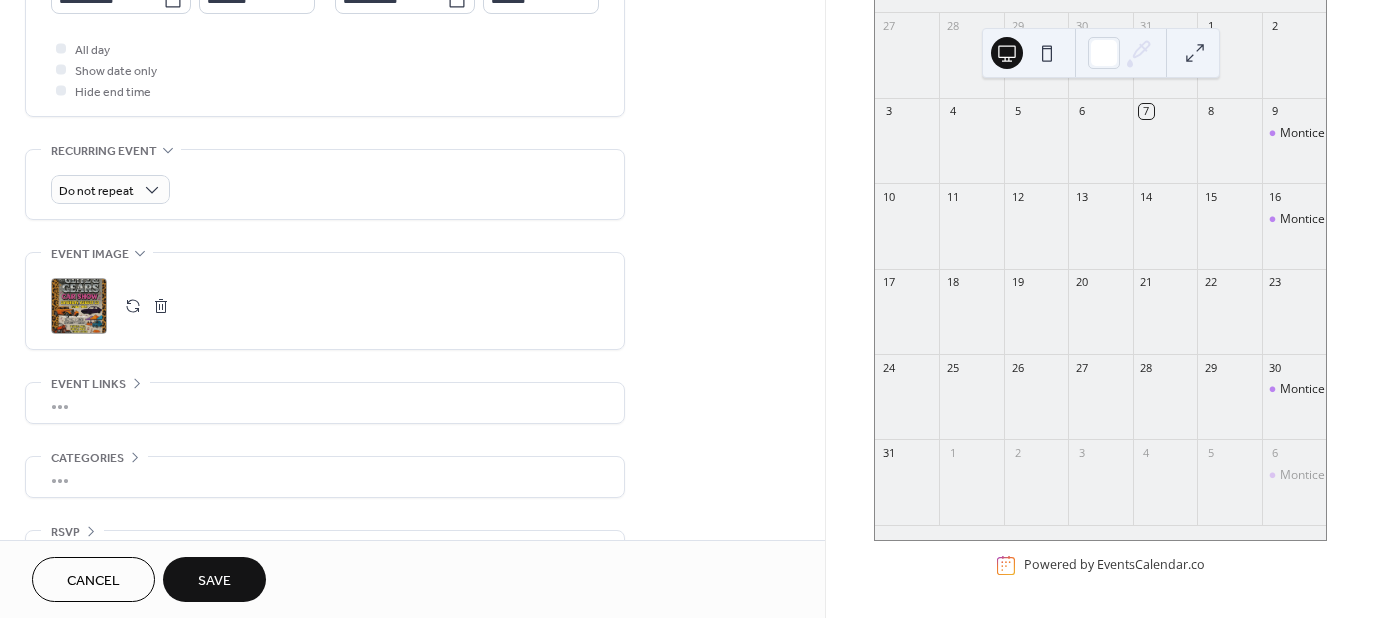 scroll, scrollTop: 833, scrollLeft: 0, axis: vertical 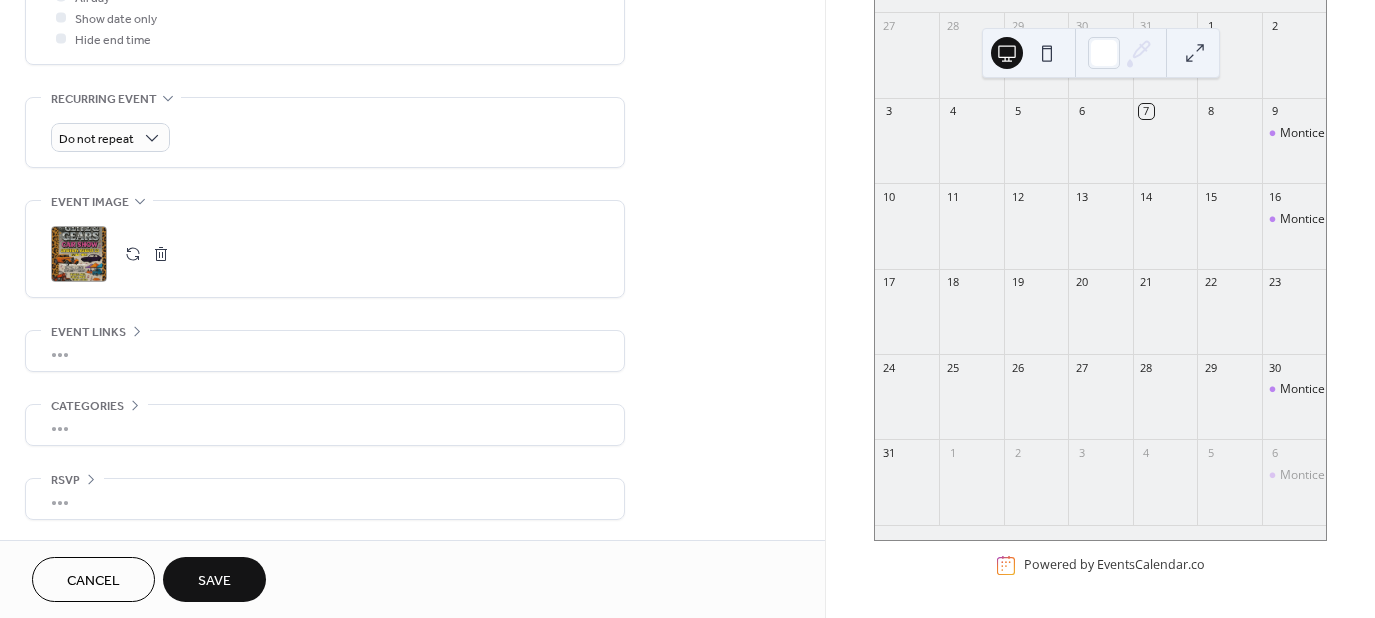 click on "Save" at bounding box center [214, 581] 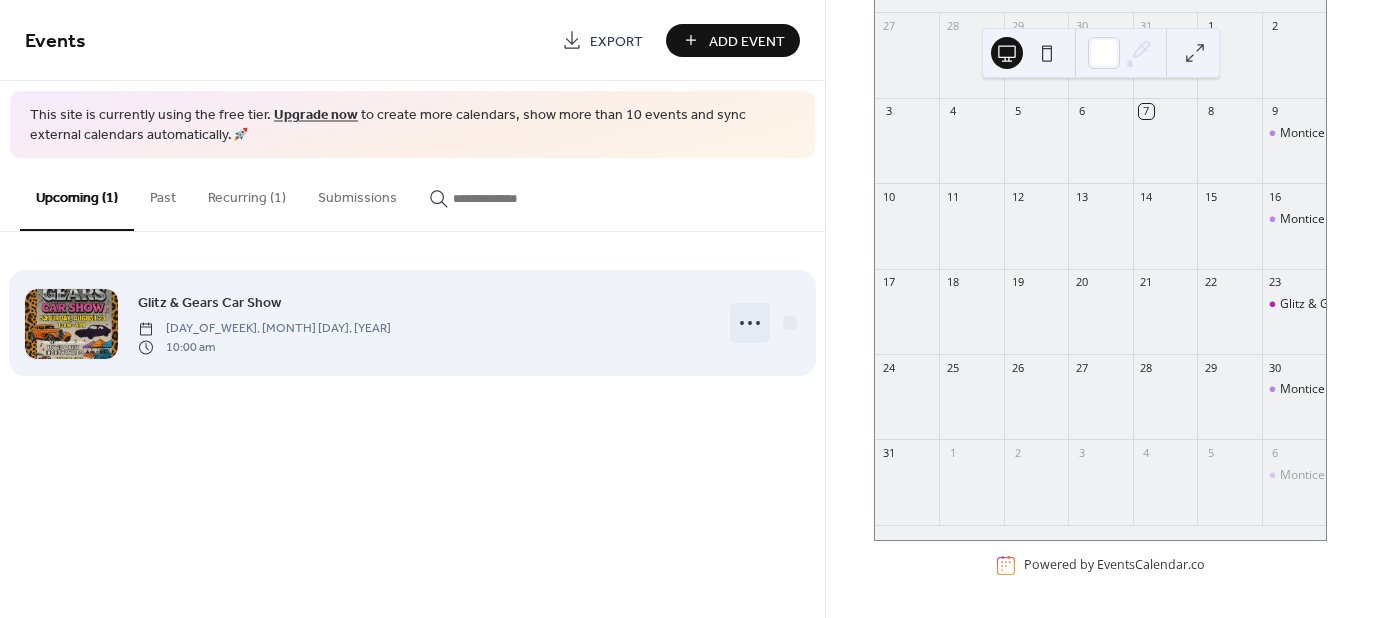 click 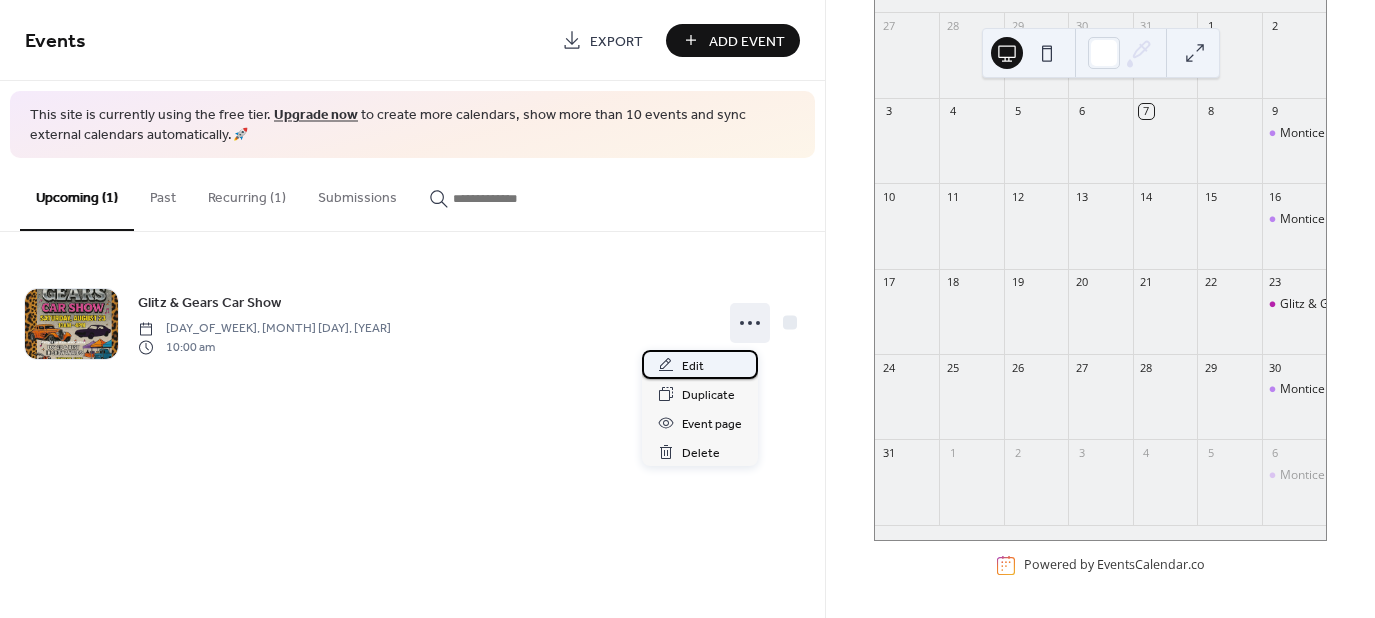click on "Edit" at bounding box center (693, 366) 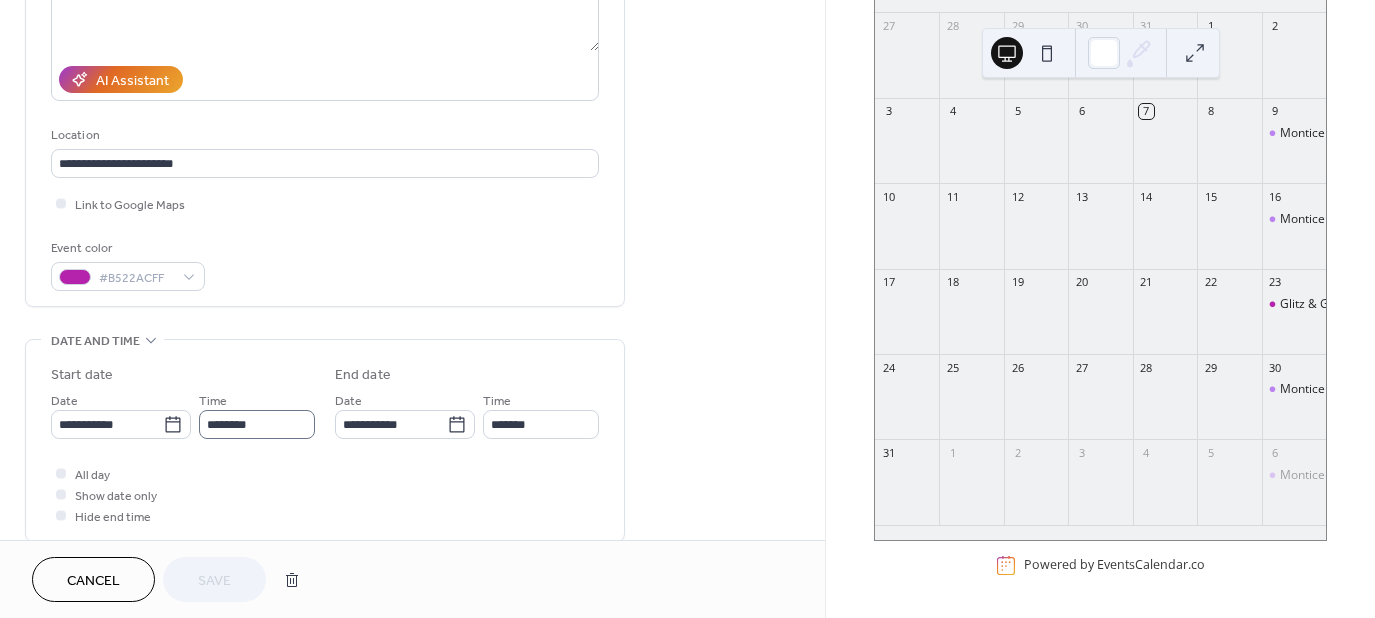 scroll, scrollTop: 500, scrollLeft: 0, axis: vertical 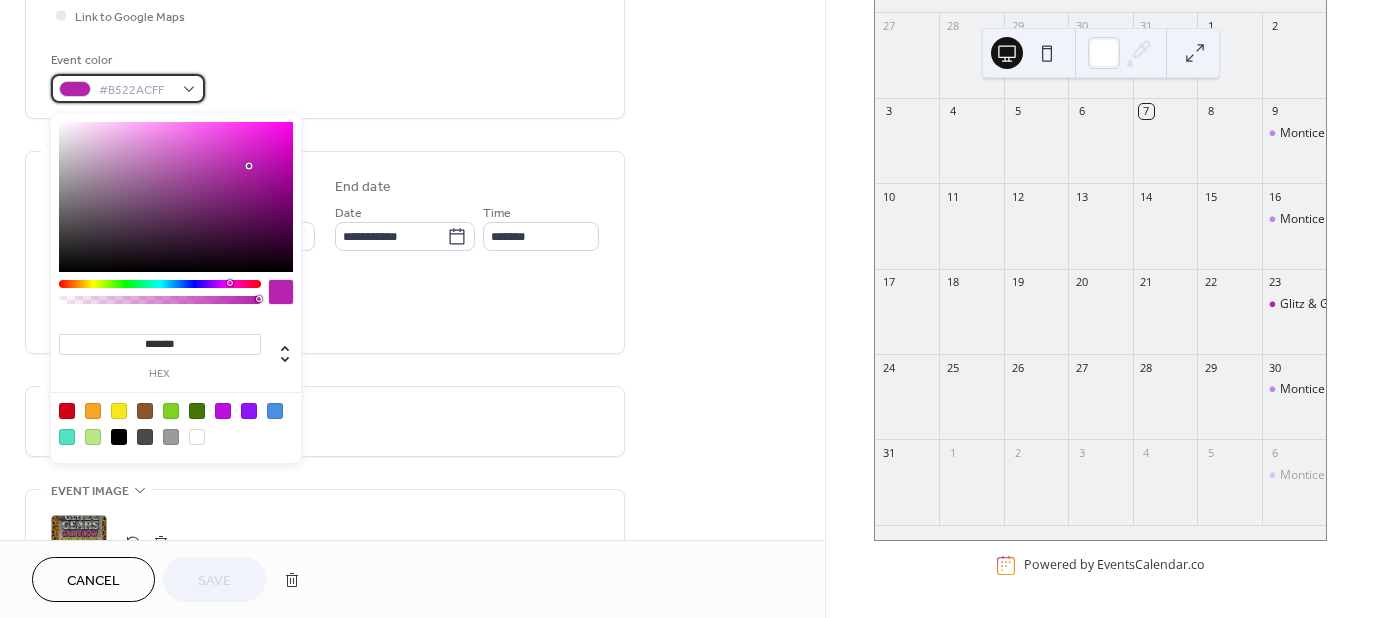 click at bounding box center (75, 89) 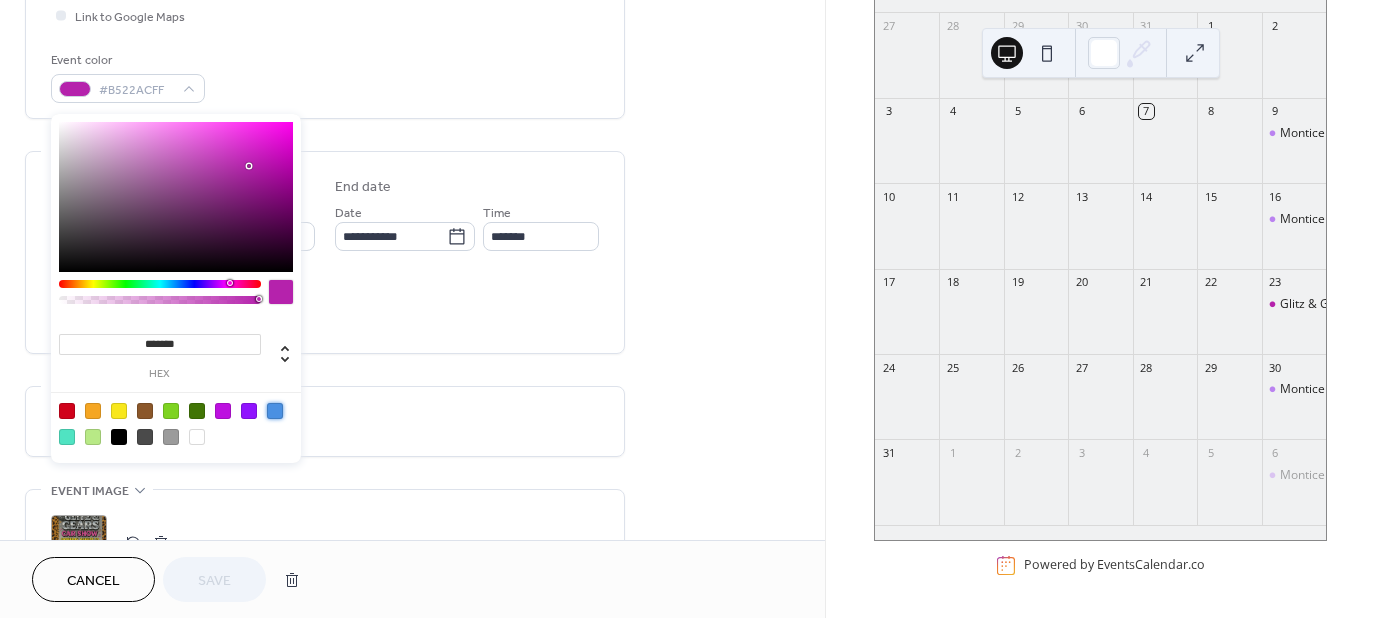 click at bounding box center (275, 411) 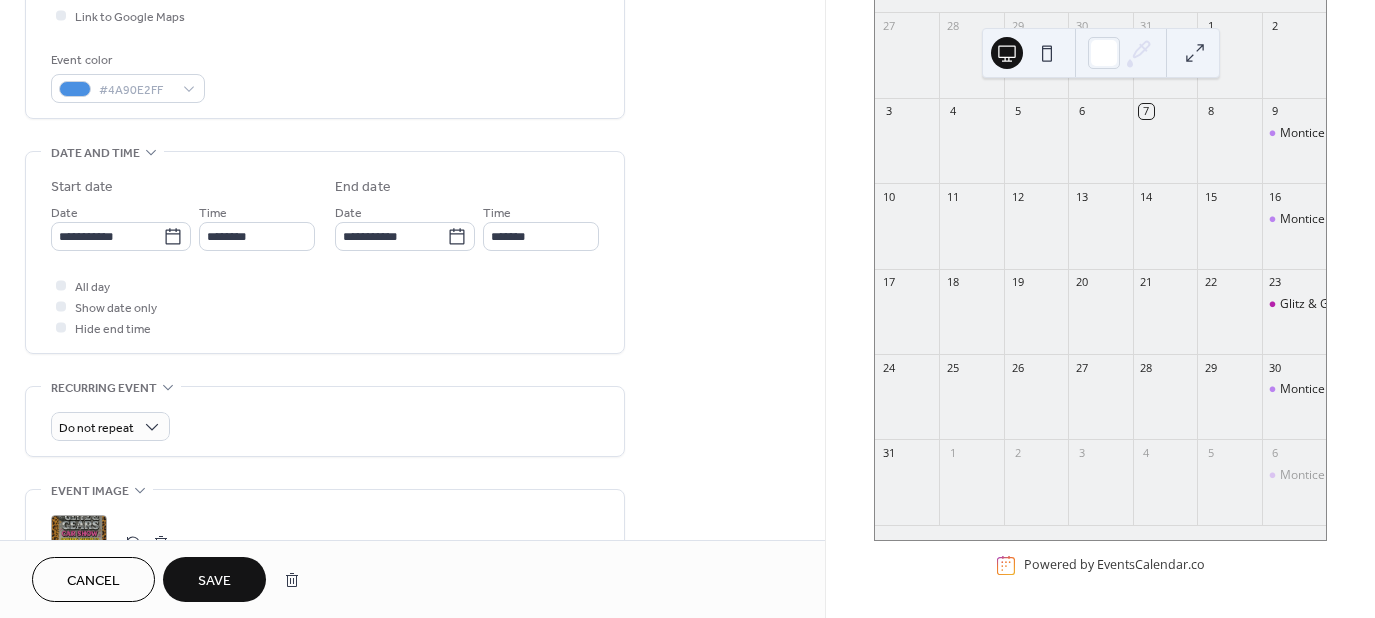click on "Save" at bounding box center (214, 581) 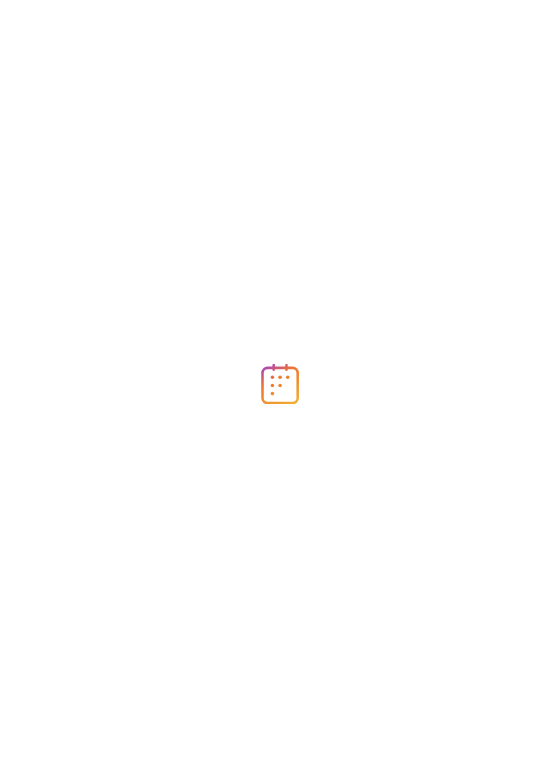 scroll, scrollTop: 0, scrollLeft: 0, axis: both 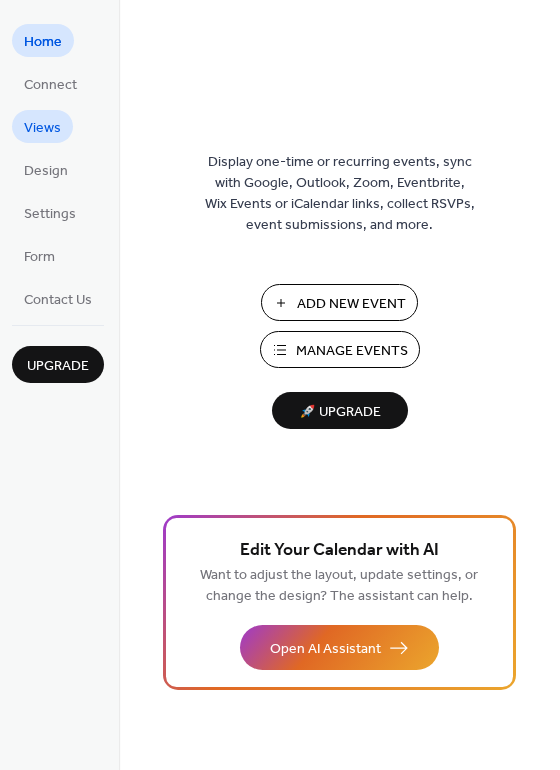 click on "Views" at bounding box center (42, 128) 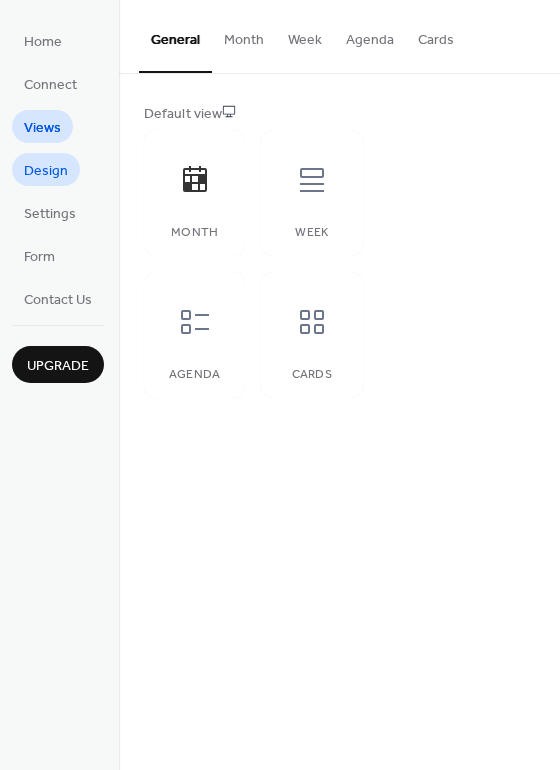 click on "Design" at bounding box center (46, 171) 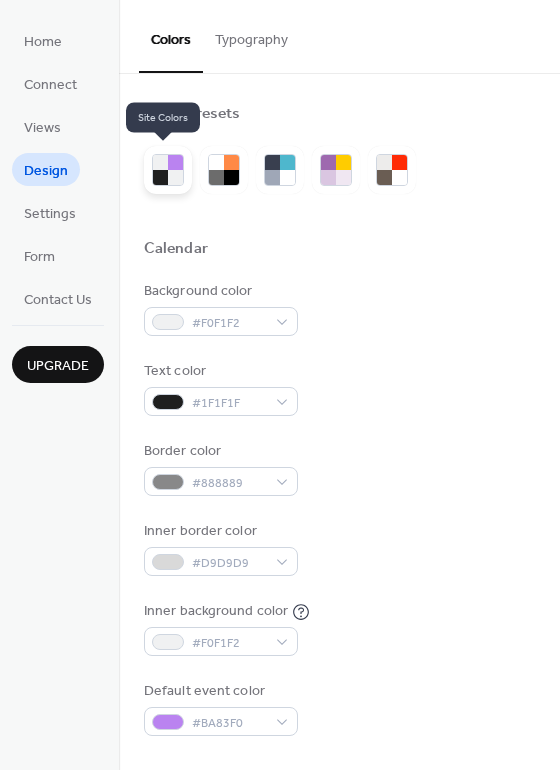 click at bounding box center [175, 177] 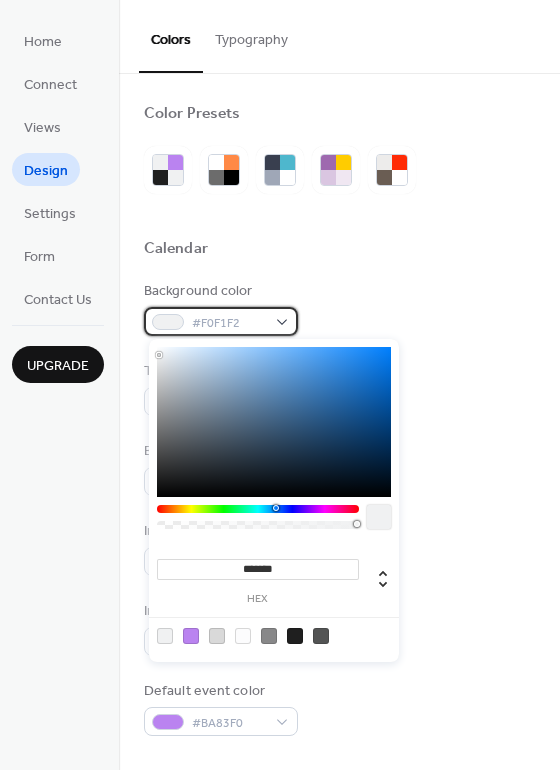 click on "#F0F1F2" at bounding box center [221, 321] 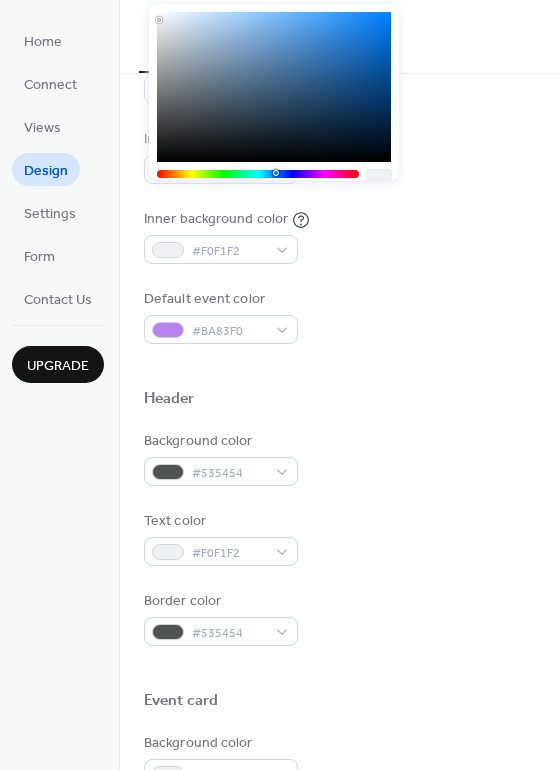 scroll, scrollTop: 355, scrollLeft: 0, axis: vertical 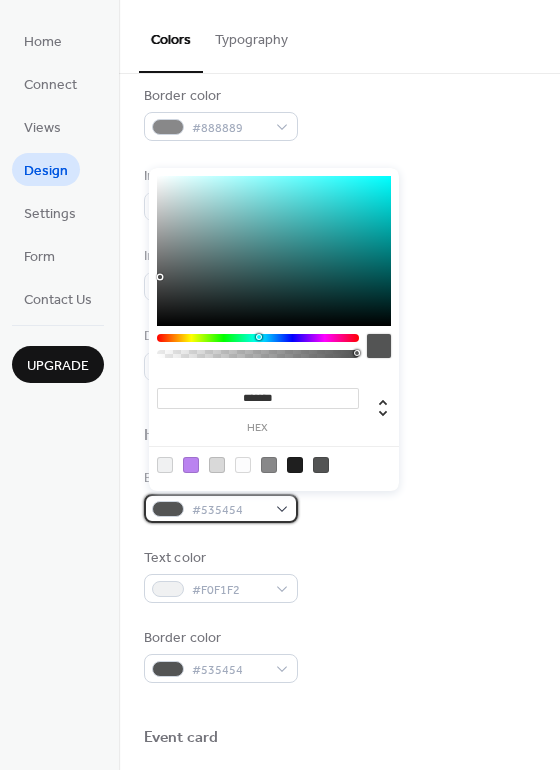 click at bounding box center (168, 509) 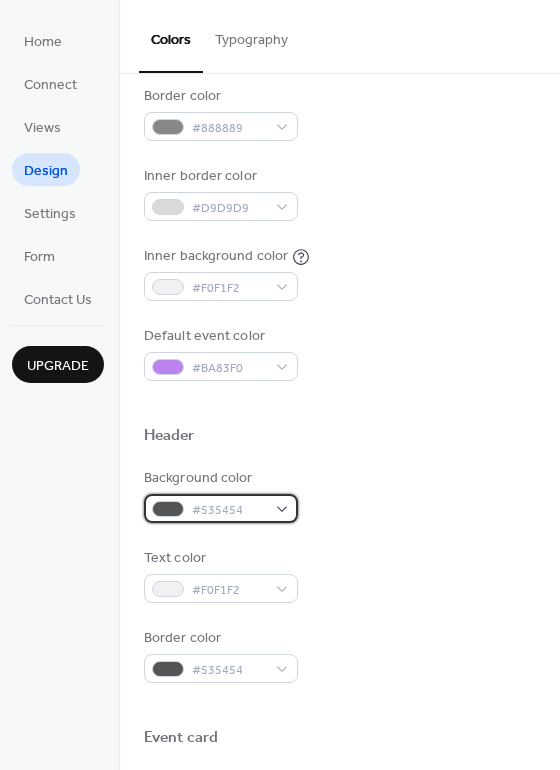 click at bounding box center [168, 509] 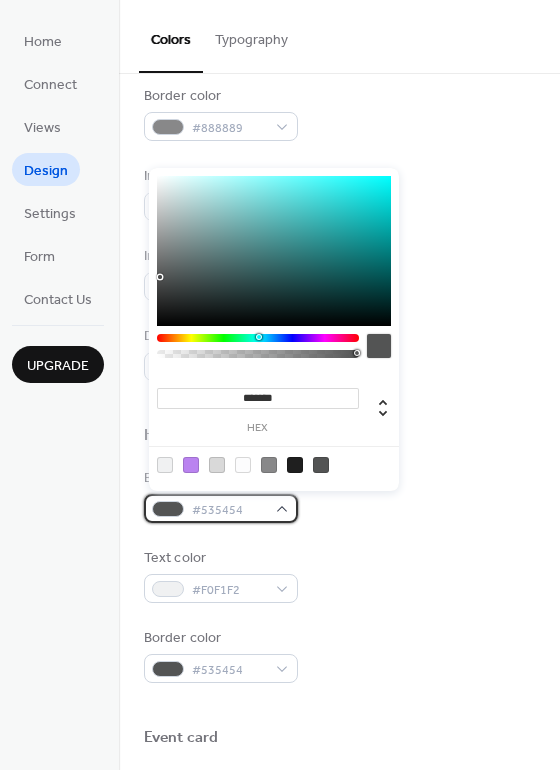 click on "#535454" at bounding box center [229, 510] 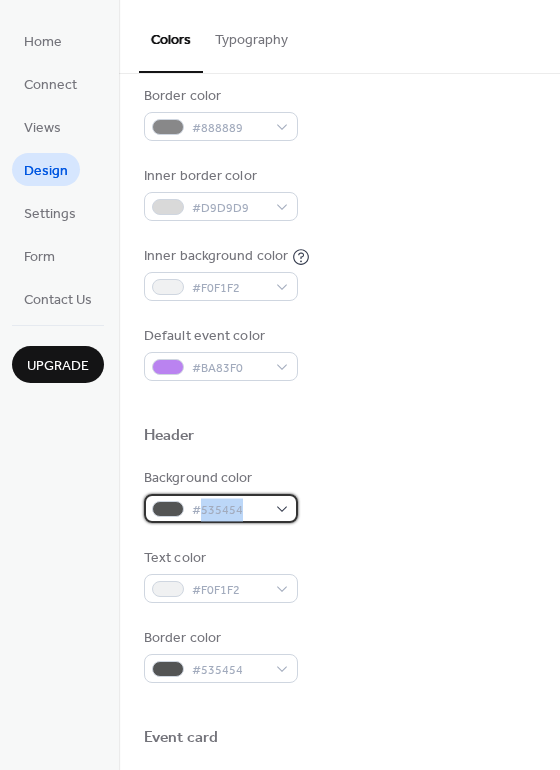 drag, startPoint x: 210, startPoint y: 506, endPoint x: 262, endPoint y: 504, distance: 52.03845 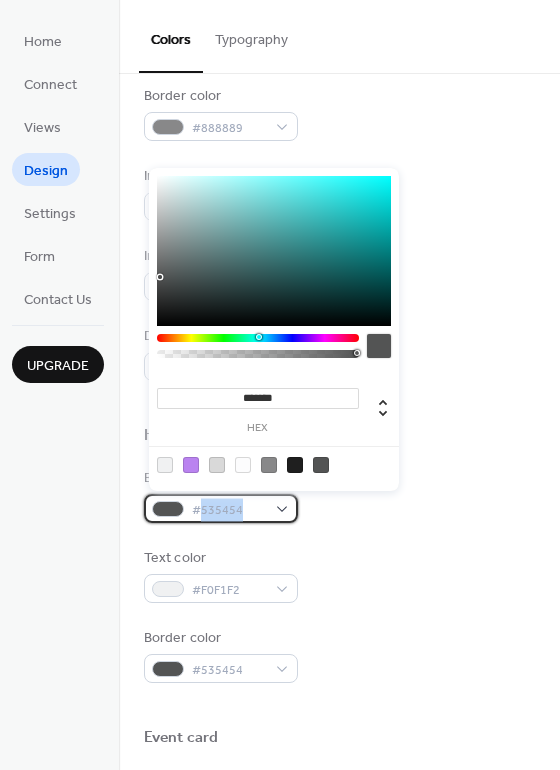 click on "#535454" at bounding box center [229, 510] 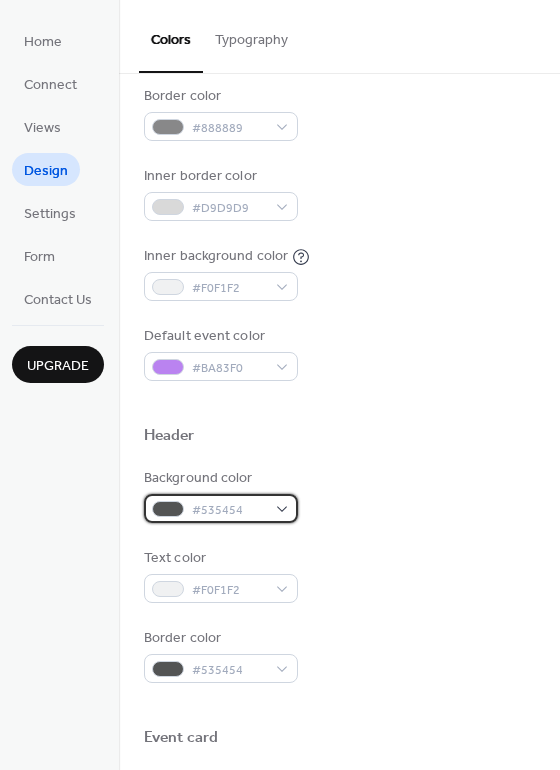 click on "#535454" at bounding box center (229, 510) 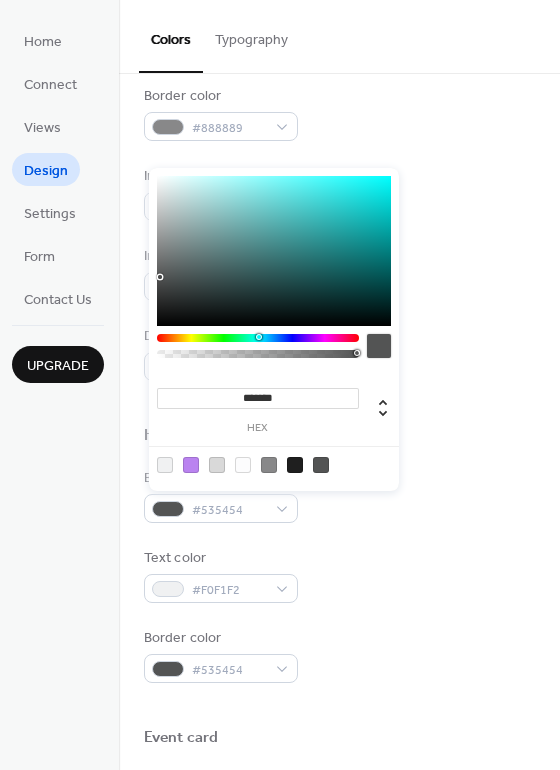 drag, startPoint x: 293, startPoint y: 392, endPoint x: 209, endPoint y: 389, distance: 84.05355 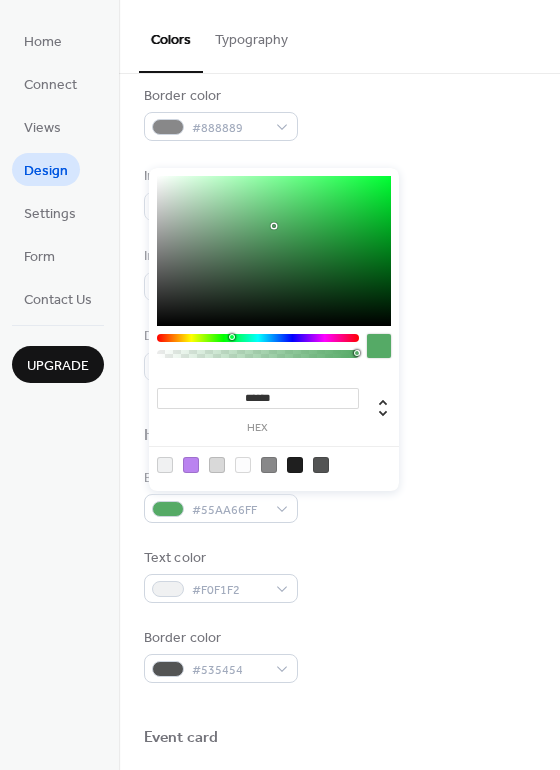 type on "*******" 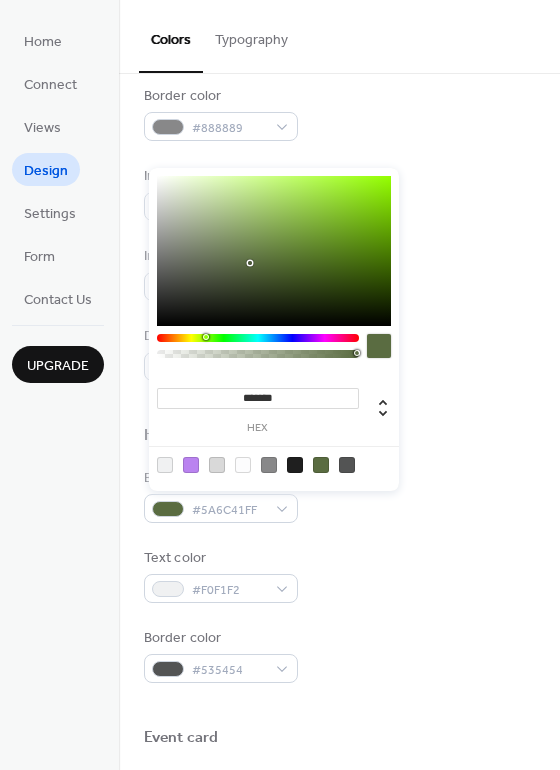click on "Text color #F0F1F2" at bounding box center (339, 575) 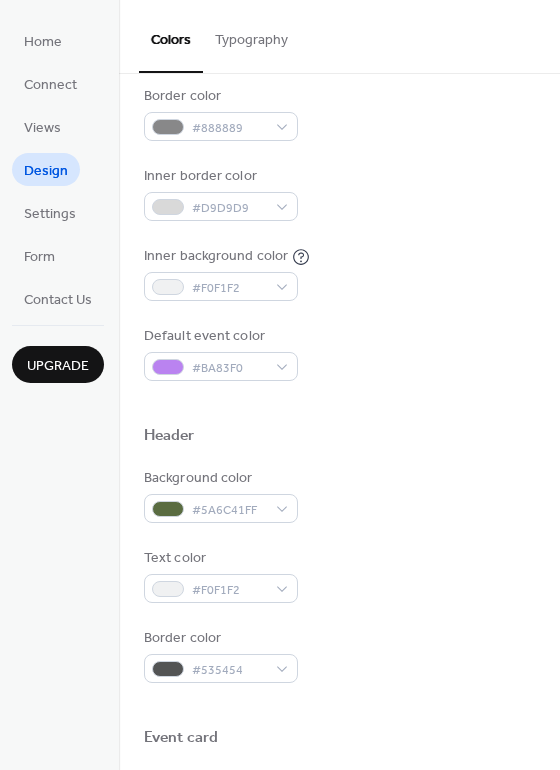 click on "Text color #F0F1F2" at bounding box center (339, 575) 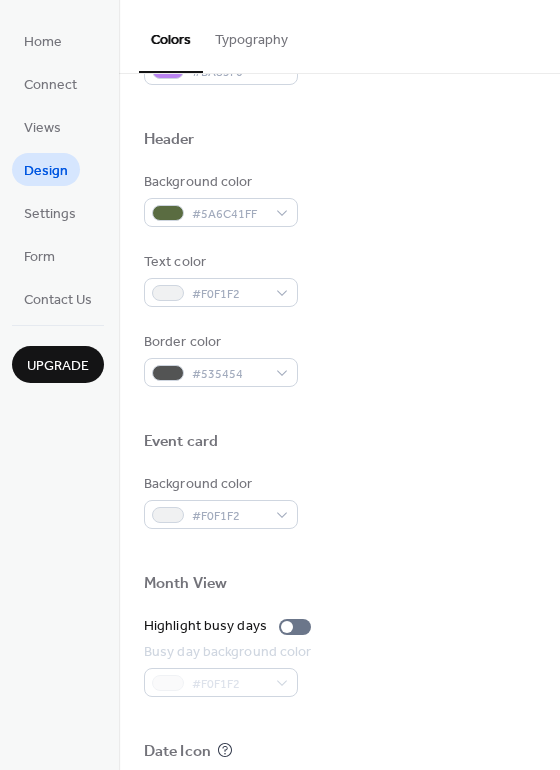scroll, scrollTop: 655, scrollLeft: 0, axis: vertical 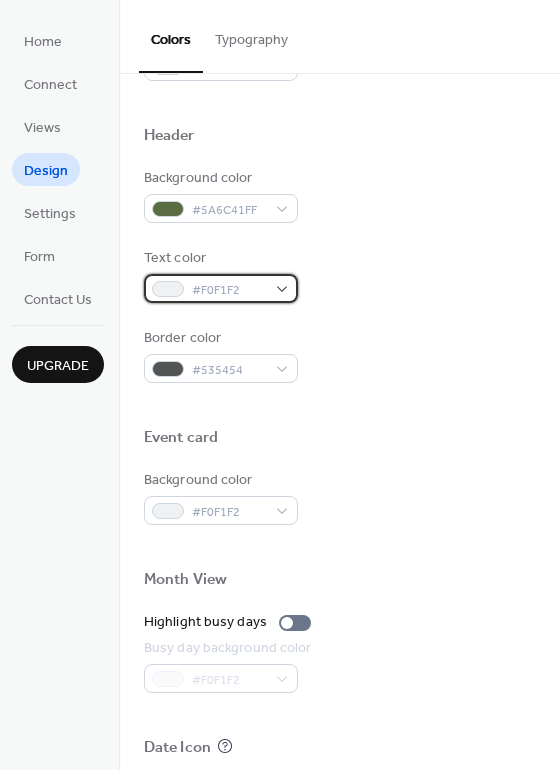 click at bounding box center [168, 289] 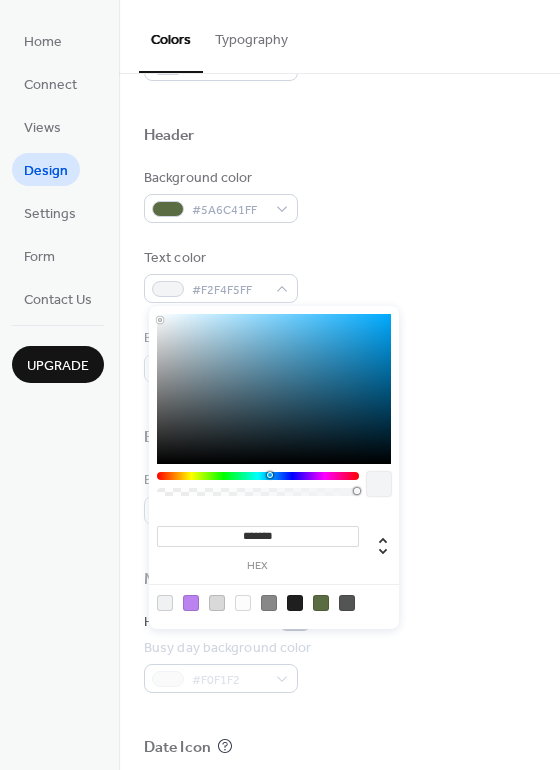 click at bounding box center (160, 320) 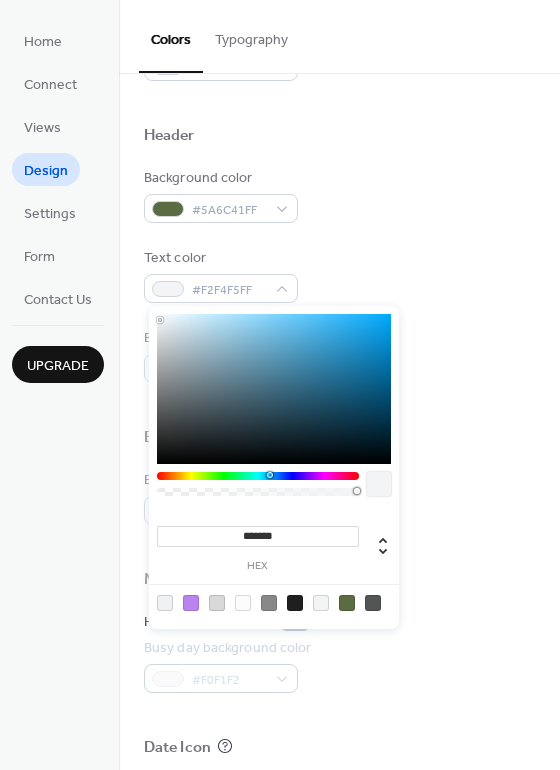 click at bounding box center [269, 603] 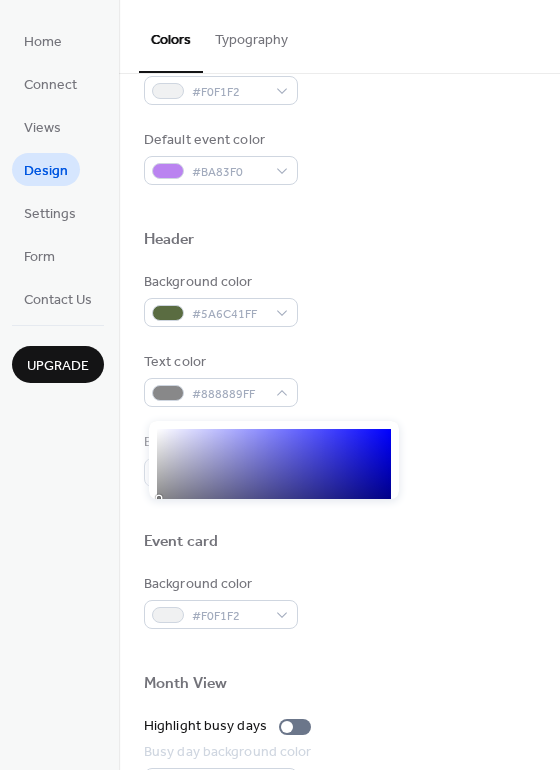 scroll, scrollTop: 555, scrollLeft: 0, axis: vertical 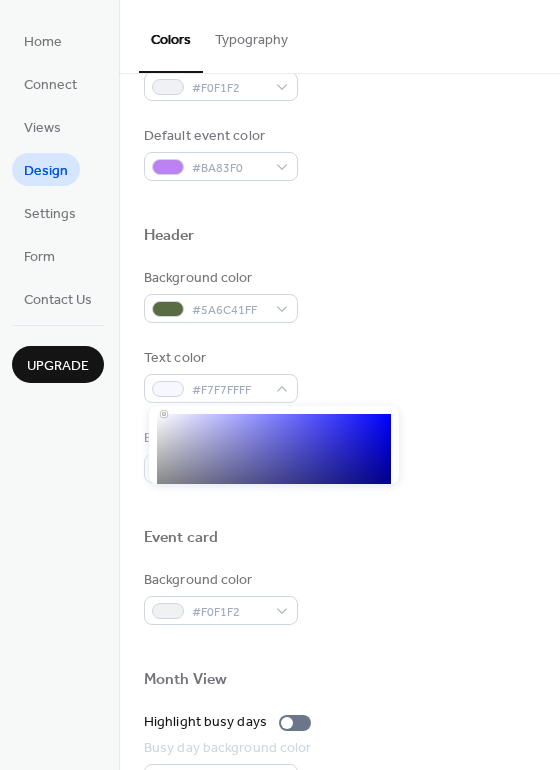 drag, startPoint x: 159, startPoint y: 483, endPoint x: 164, endPoint y: 410, distance: 73.171036 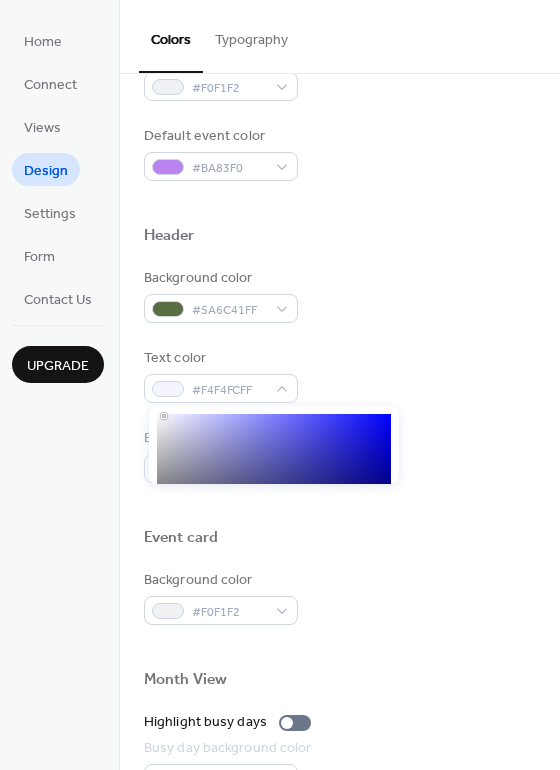 type on "*******" 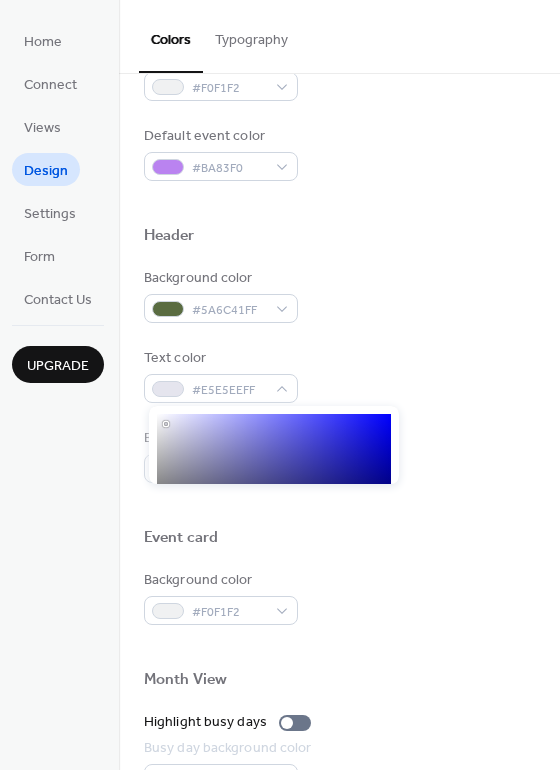click at bounding box center (166, 424) 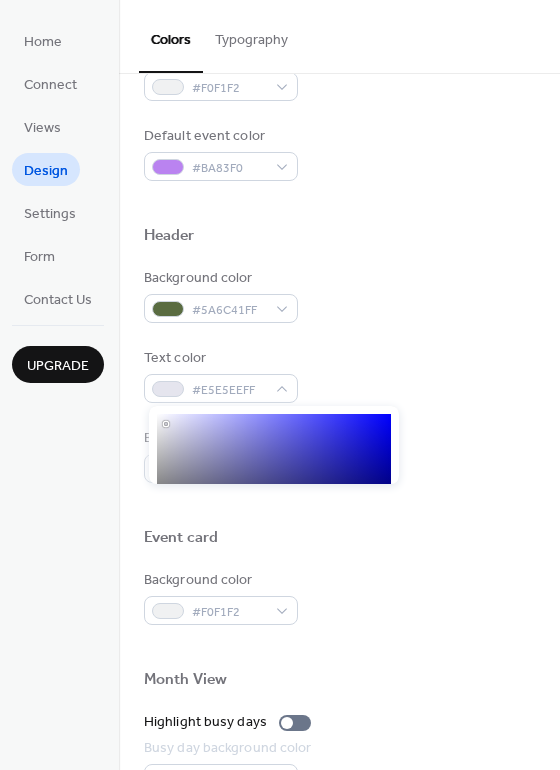 click on "Background color #5A6C41FF Text color #E5E5EEFF Border color #535454" at bounding box center (339, 375) 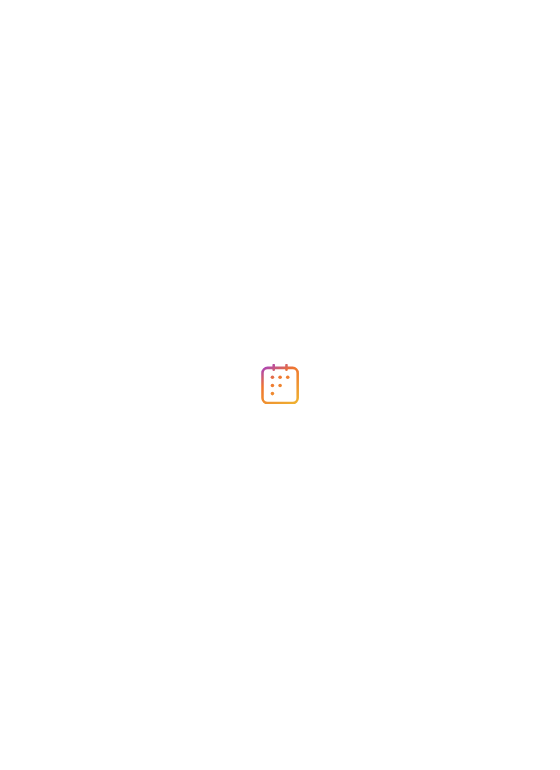 scroll, scrollTop: 0, scrollLeft: 0, axis: both 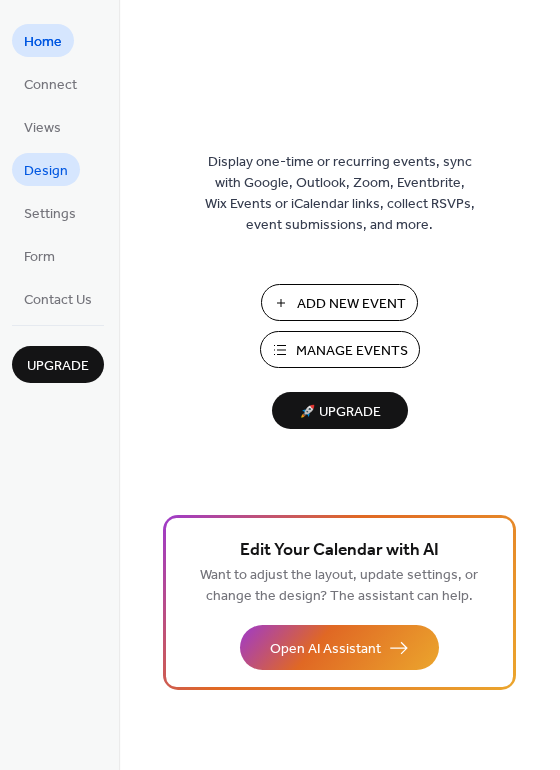 click on "Design" at bounding box center (46, 171) 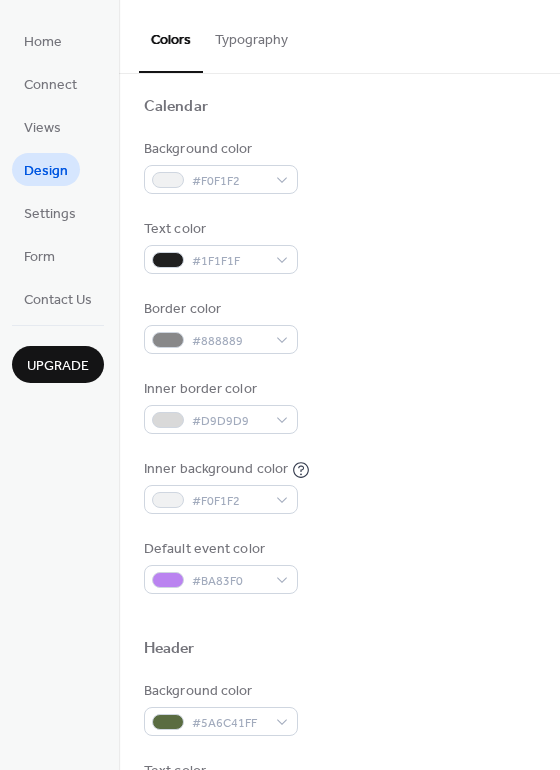 scroll, scrollTop: 100, scrollLeft: 0, axis: vertical 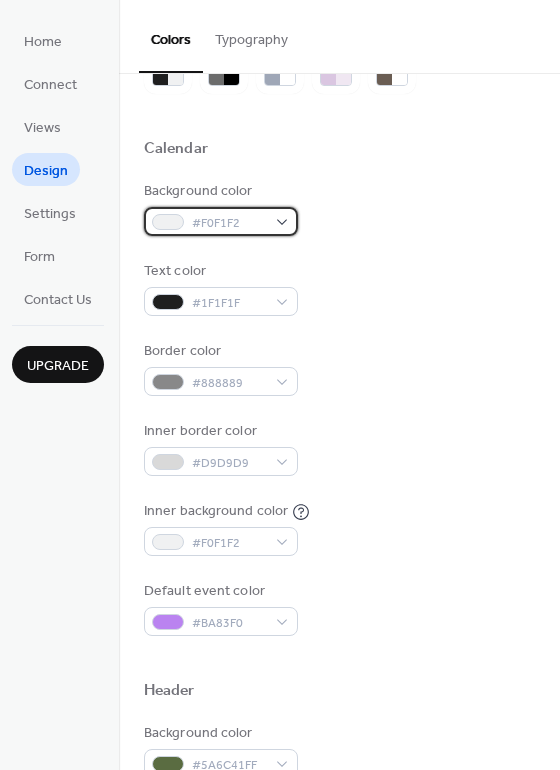 click at bounding box center (168, 222) 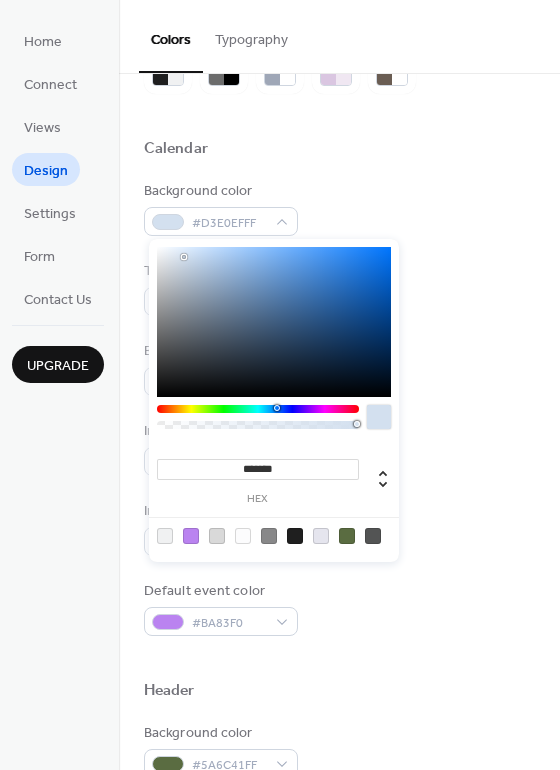 type on "*******" 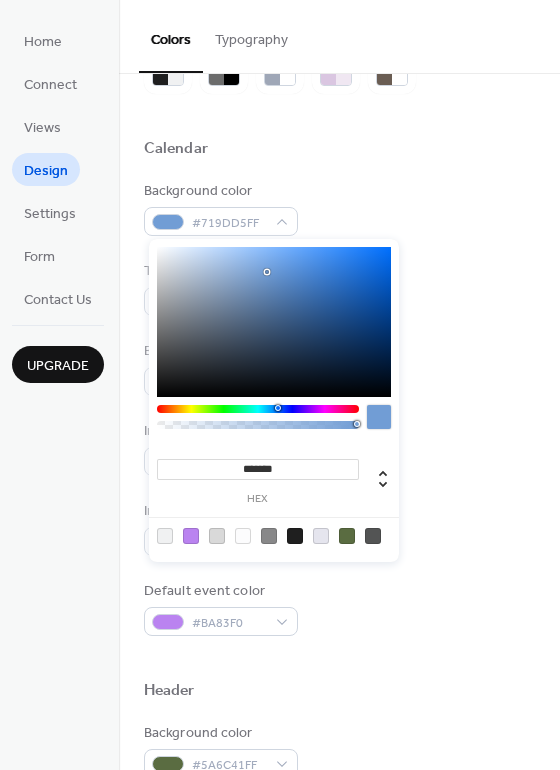 drag, startPoint x: 184, startPoint y: 257, endPoint x: 267, endPoint y: 272, distance: 84.34453 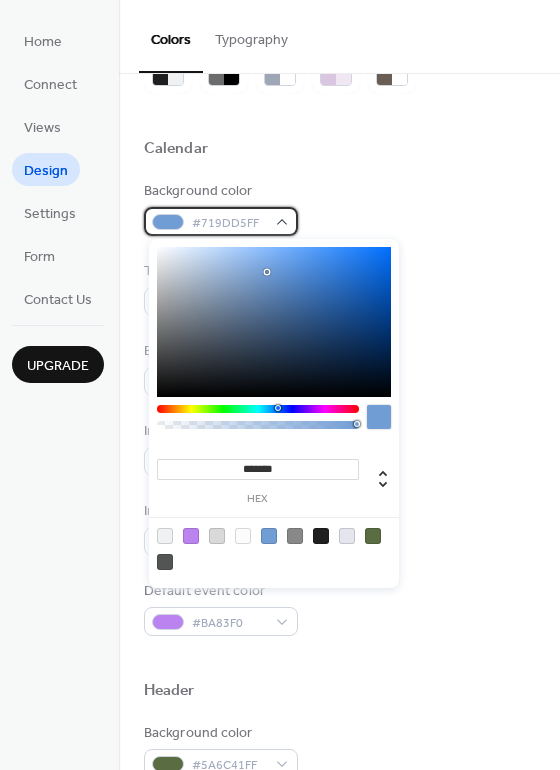 click on "#719DD5FF" at bounding box center [229, 223] 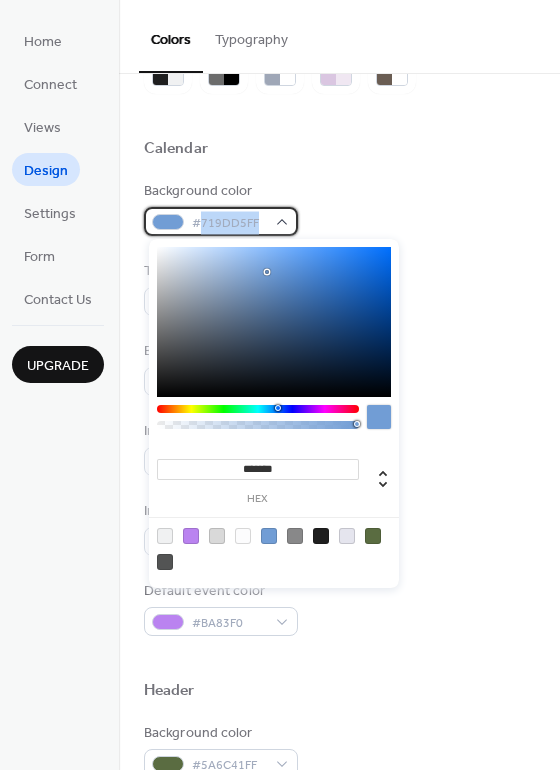 drag, startPoint x: 207, startPoint y: 216, endPoint x: 274, endPoint y: 212, distance: 67.11929 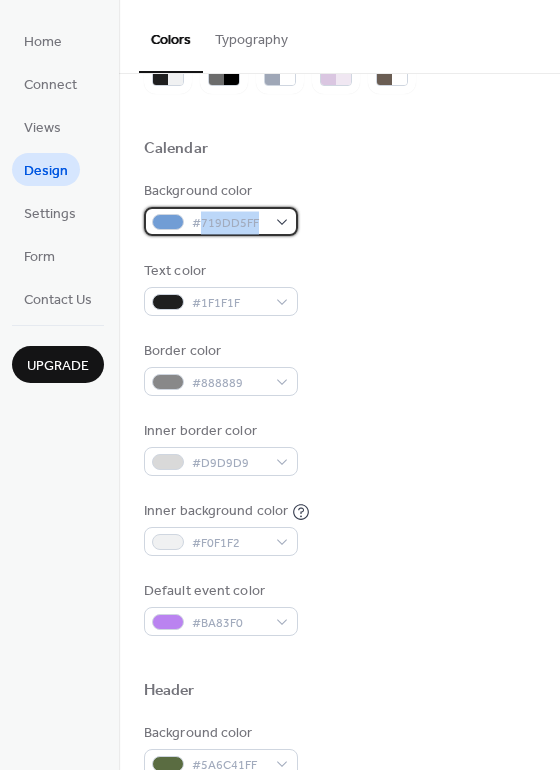 click on "#719DD5FF" at bounding box center [229, 223] 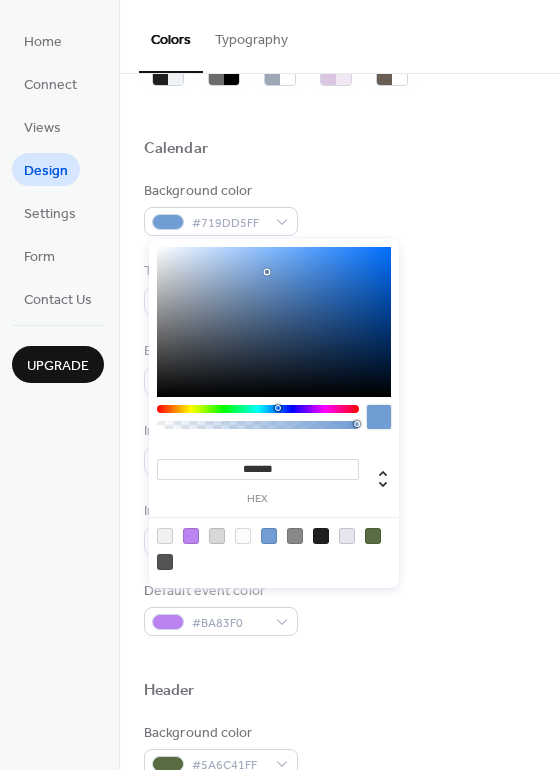 drag, startPoint x: 236, startPoint y: 468, endPoint x: 304, endPoint y: 475, distance: 68.359344 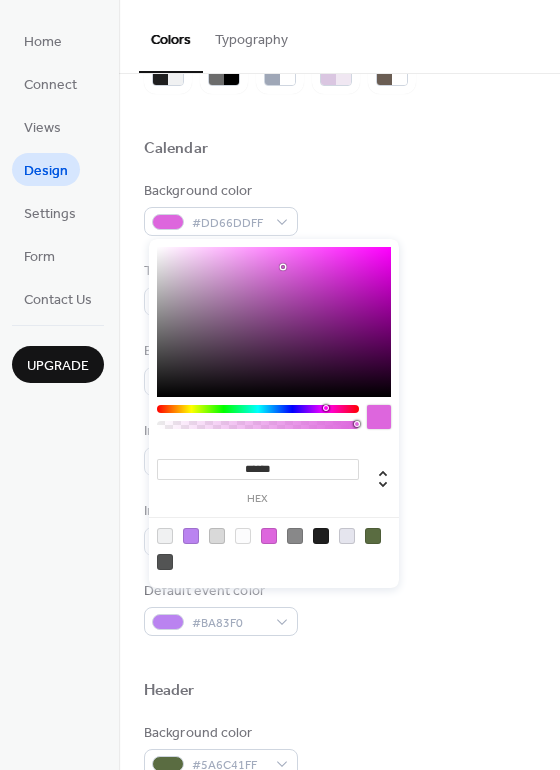 type on "*******" 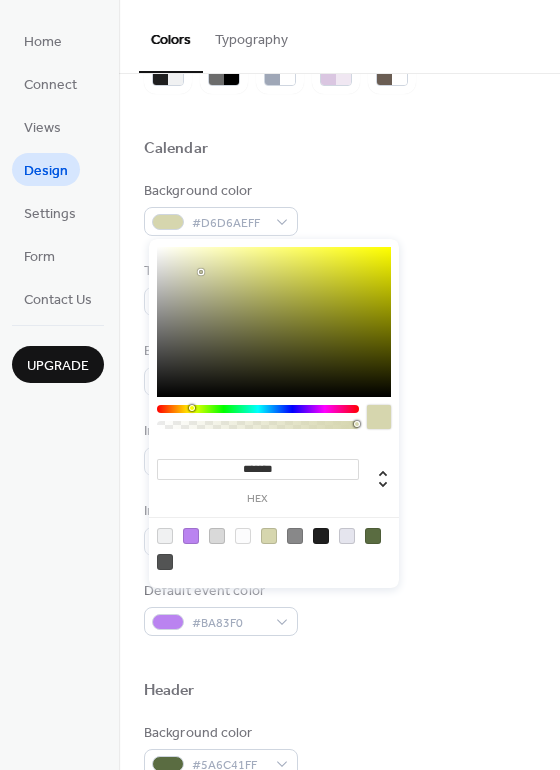 click on "Border color [COLOR]" at bounding box center [339, 368] 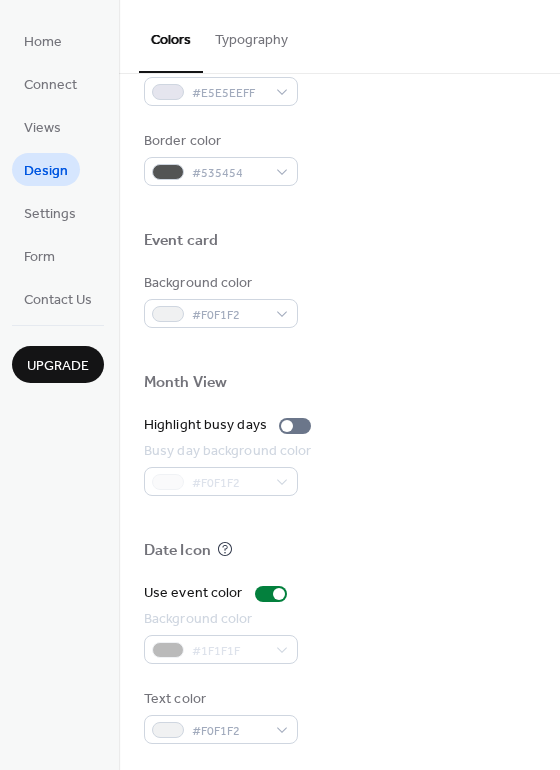 scroll, scrollTop: 855, scrollLeft: 0, axis: vertical 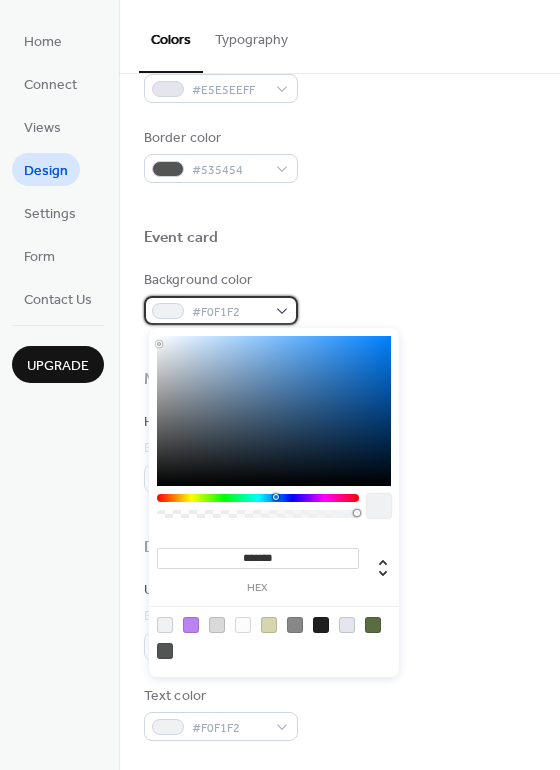 click at bounding box center [168, 311] 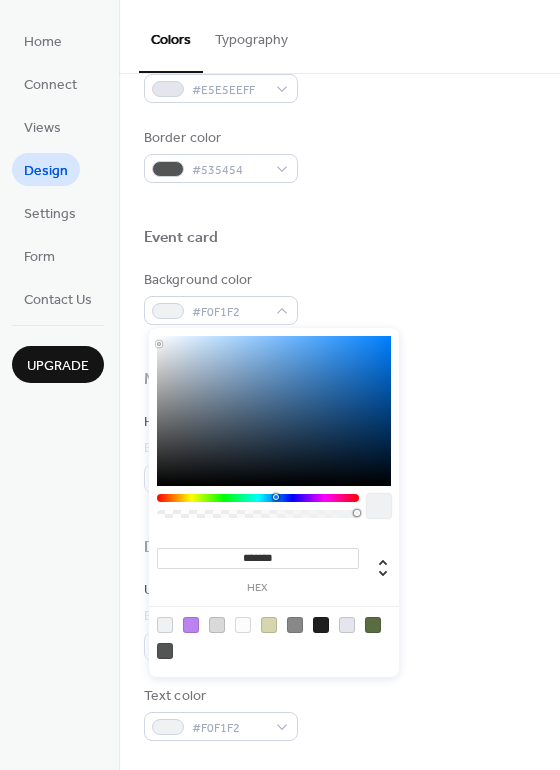 click on "*******" at bounding box center [258, 558] 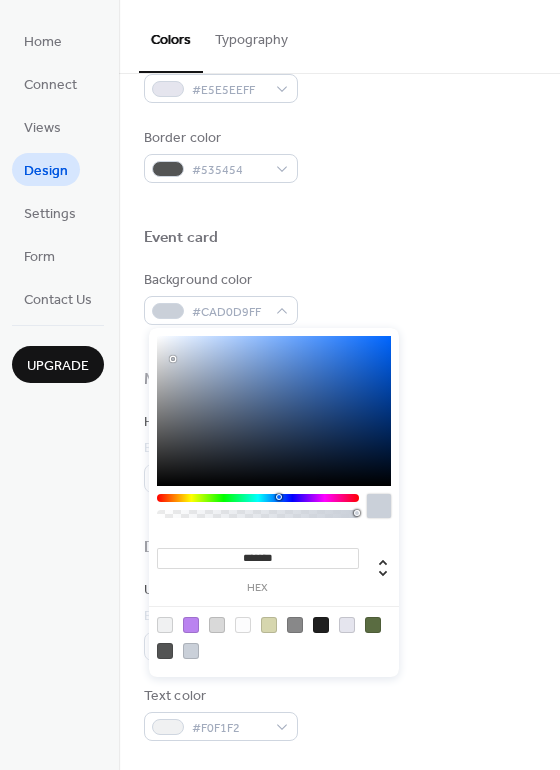 type on "*******" 